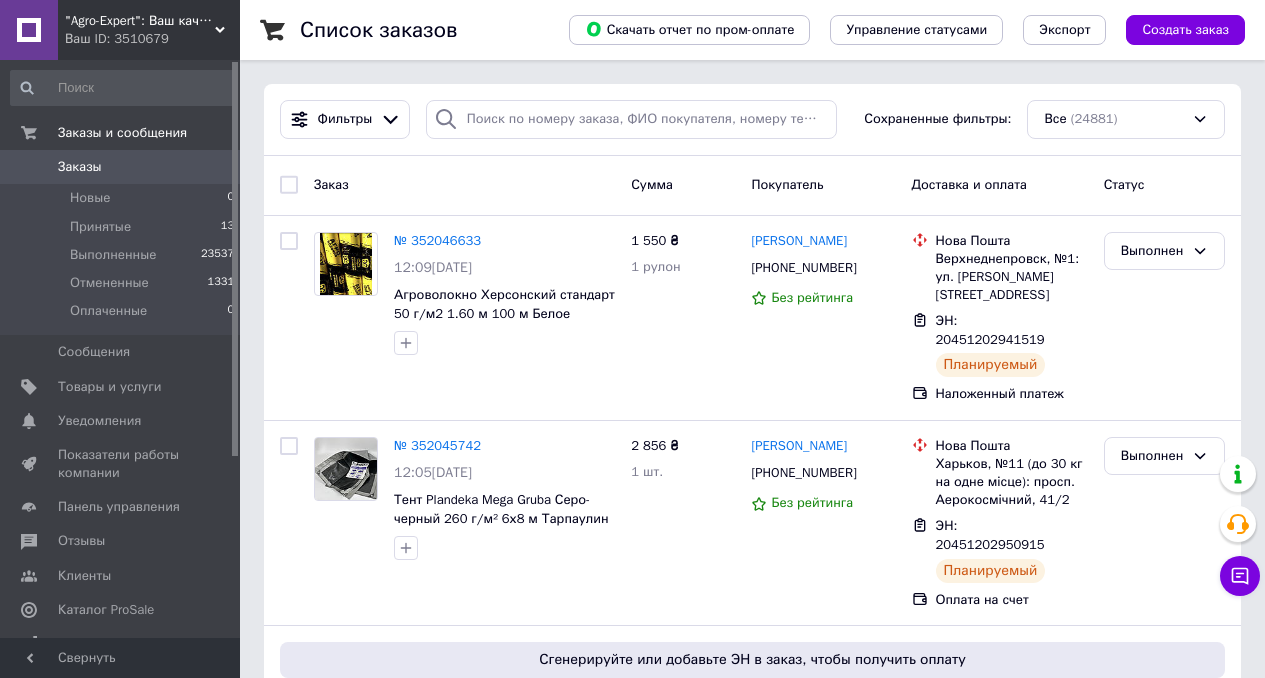 scroll, scrollTop: 0, scrollLeft: 0, axis: both 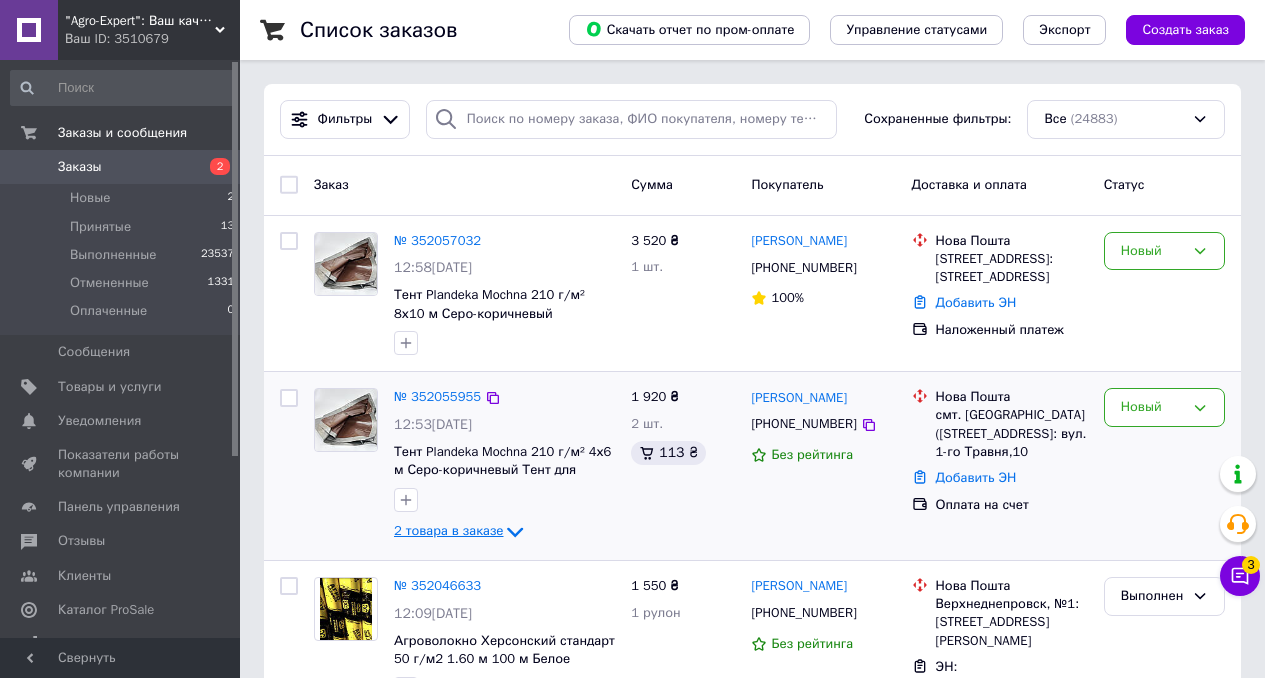 click on "2 товара в заказе" at bounding box center (448, 531) 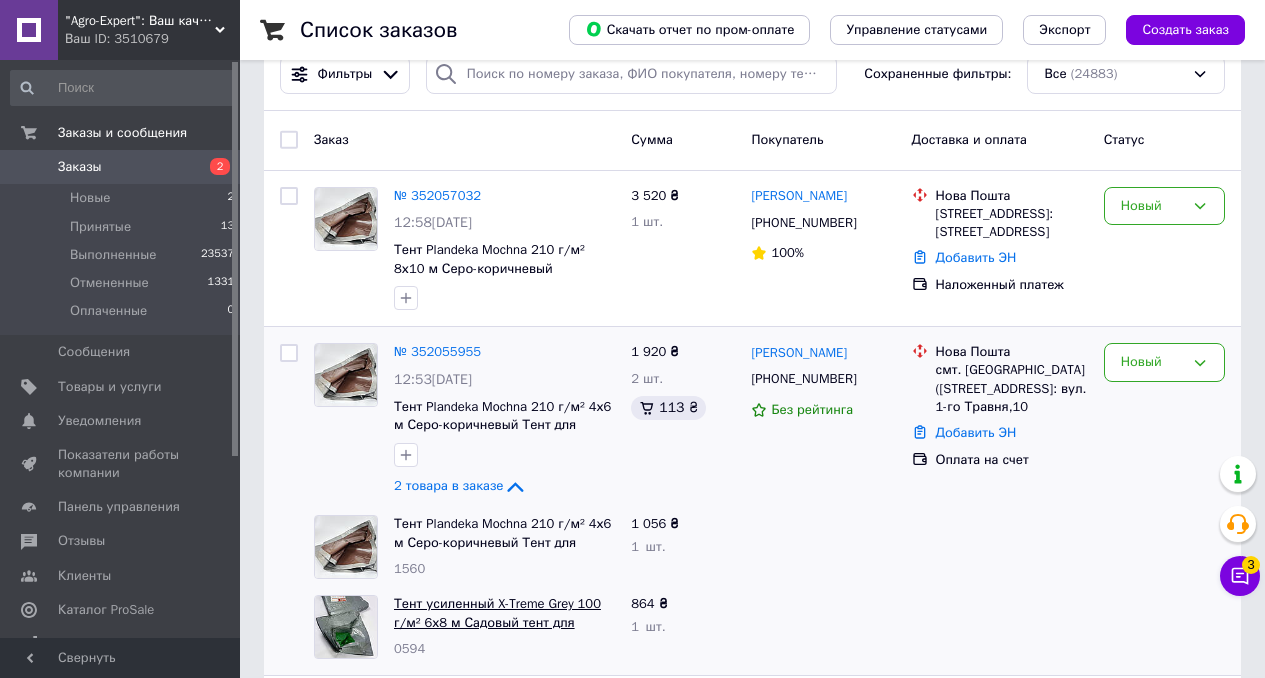 scroll, scrollTop: 134, scrollLeft: 0, axis: vertical 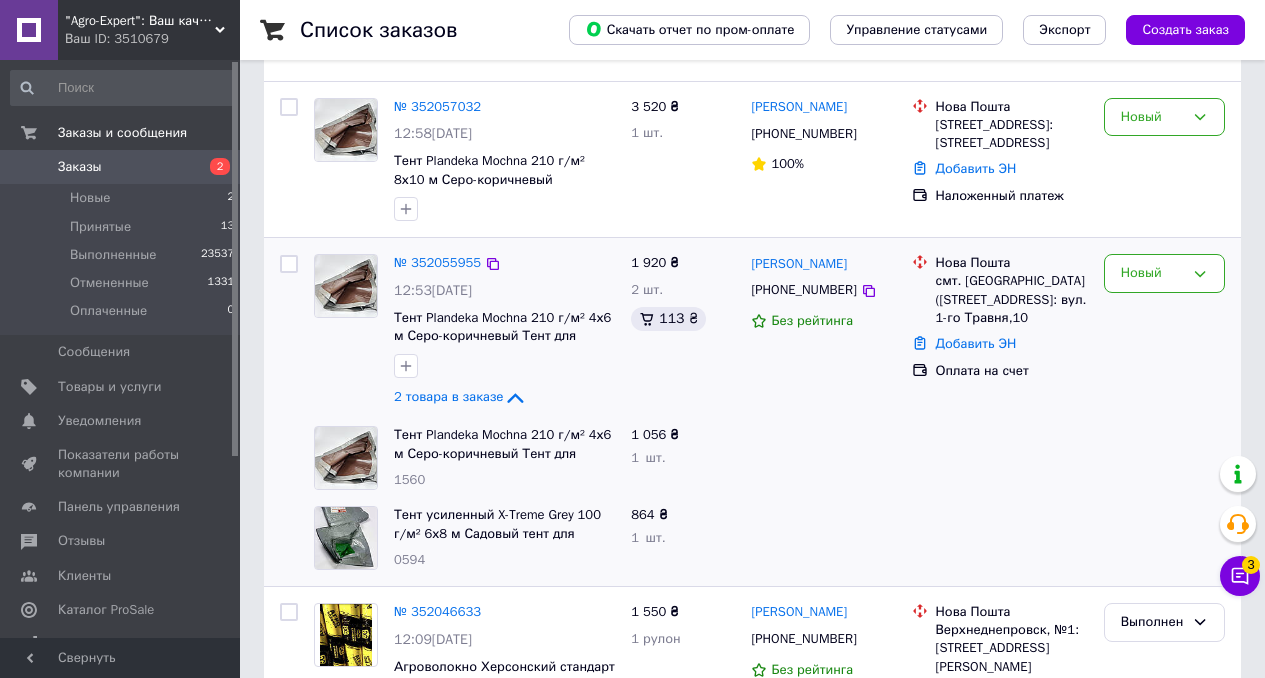 click on "2 товара в заказе" 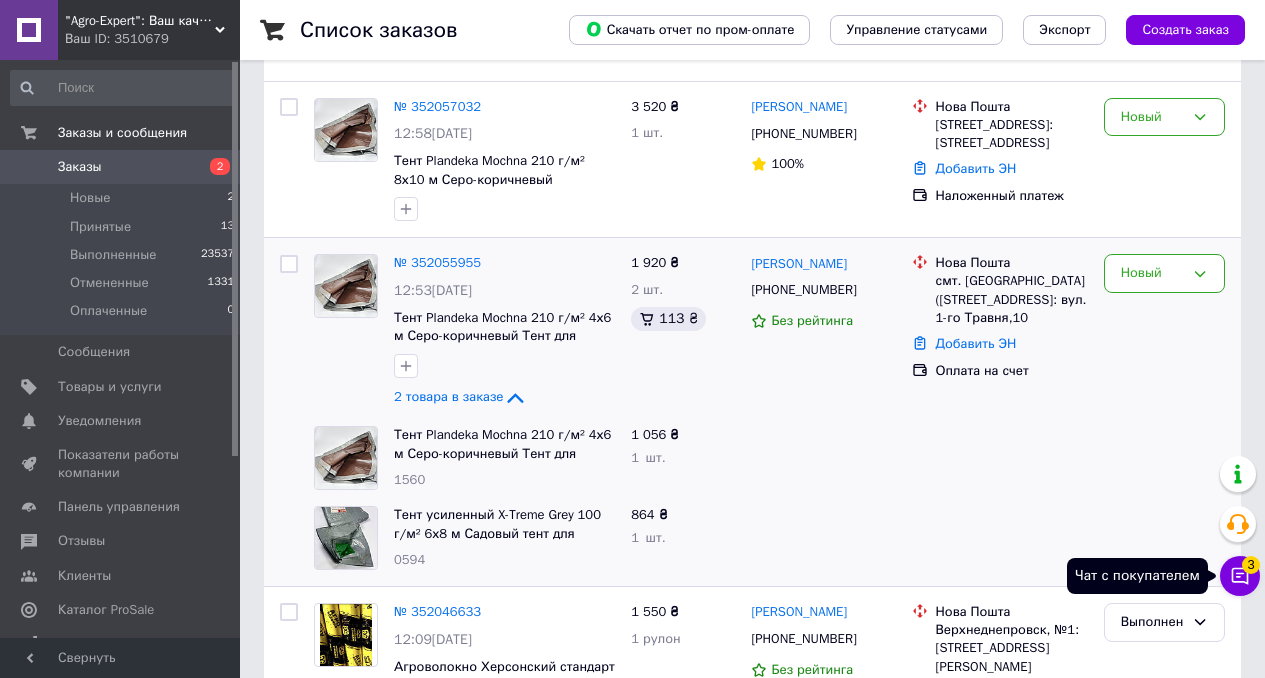 click 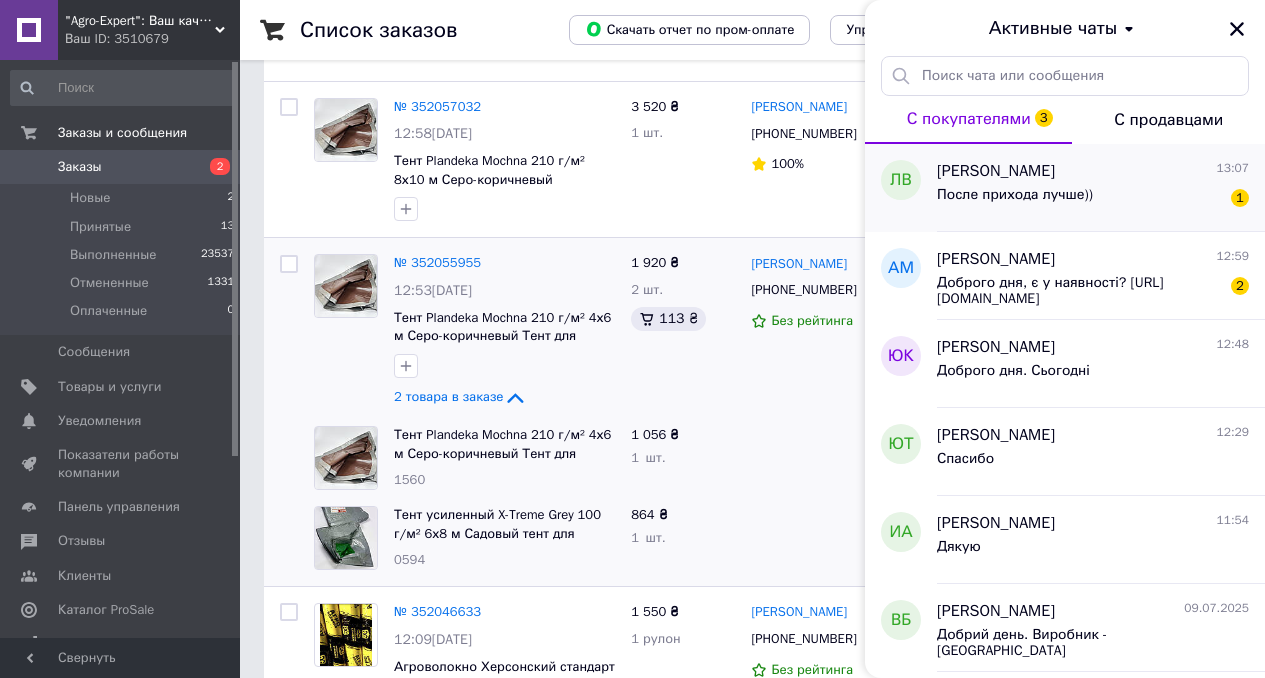 click on "После прихода лучше)) 1" at bounding box center [1093, 199] 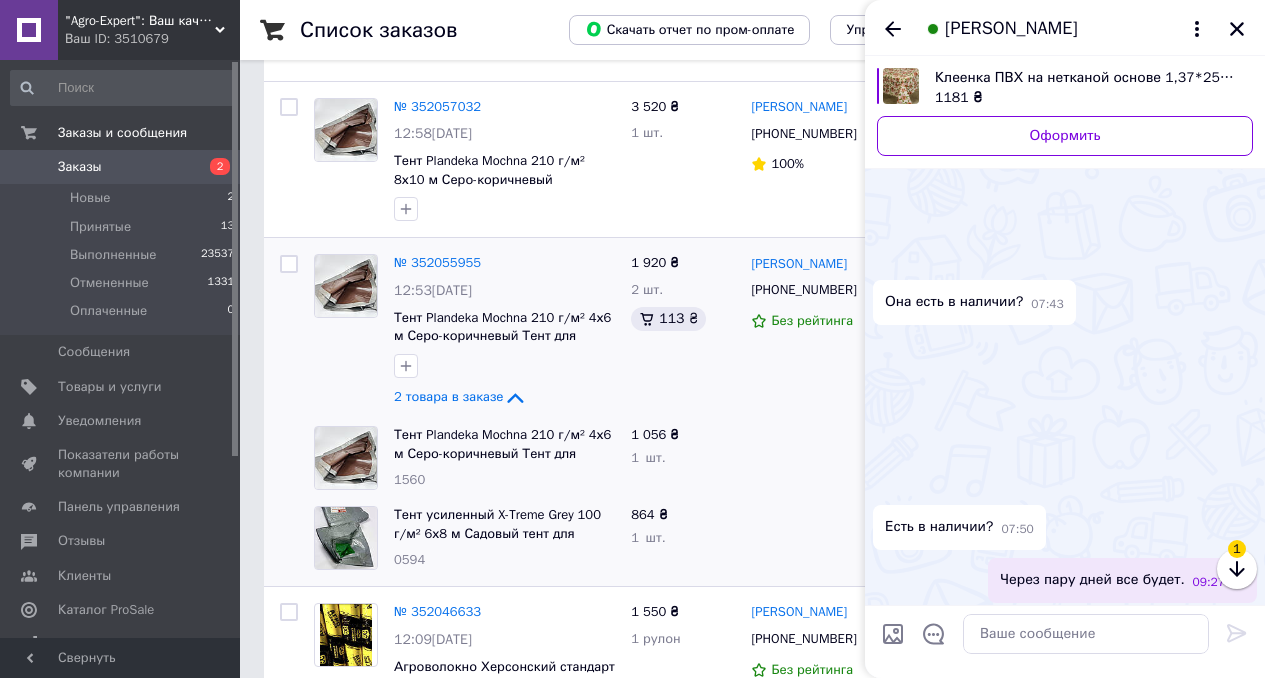scroll, scrollTop: 388, scrollLeft: 0, axis: vertical 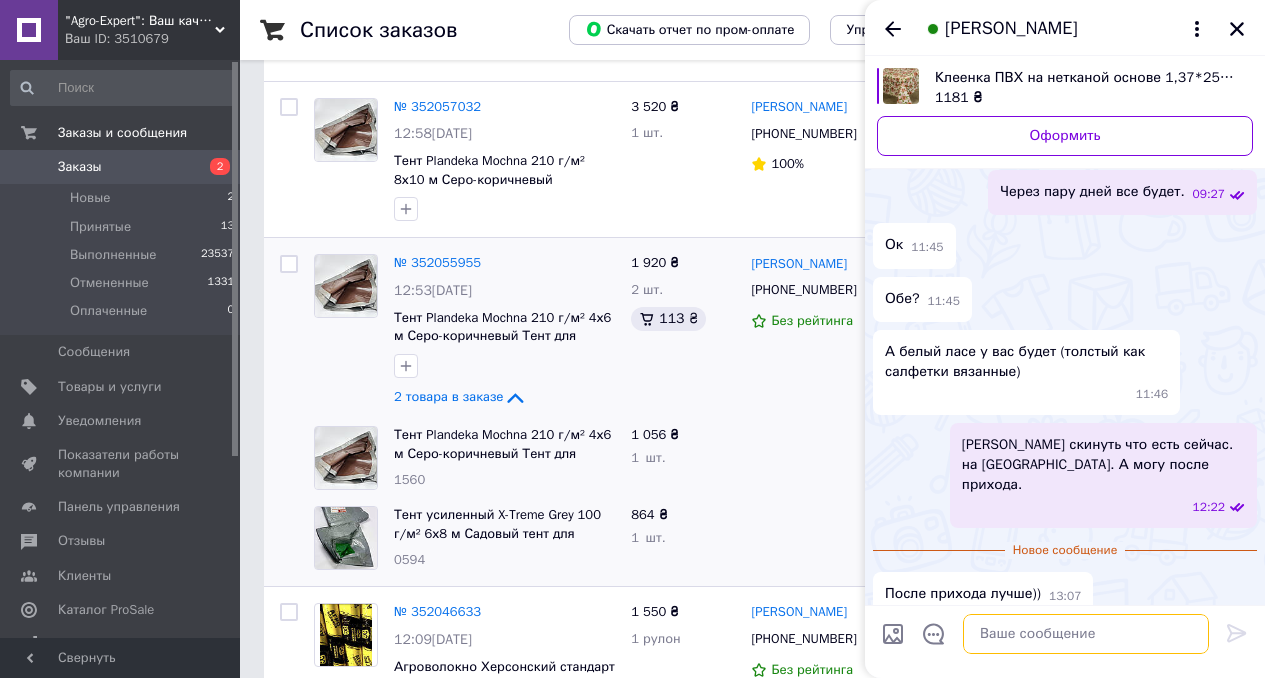 click at bounding box center [1086, 634] 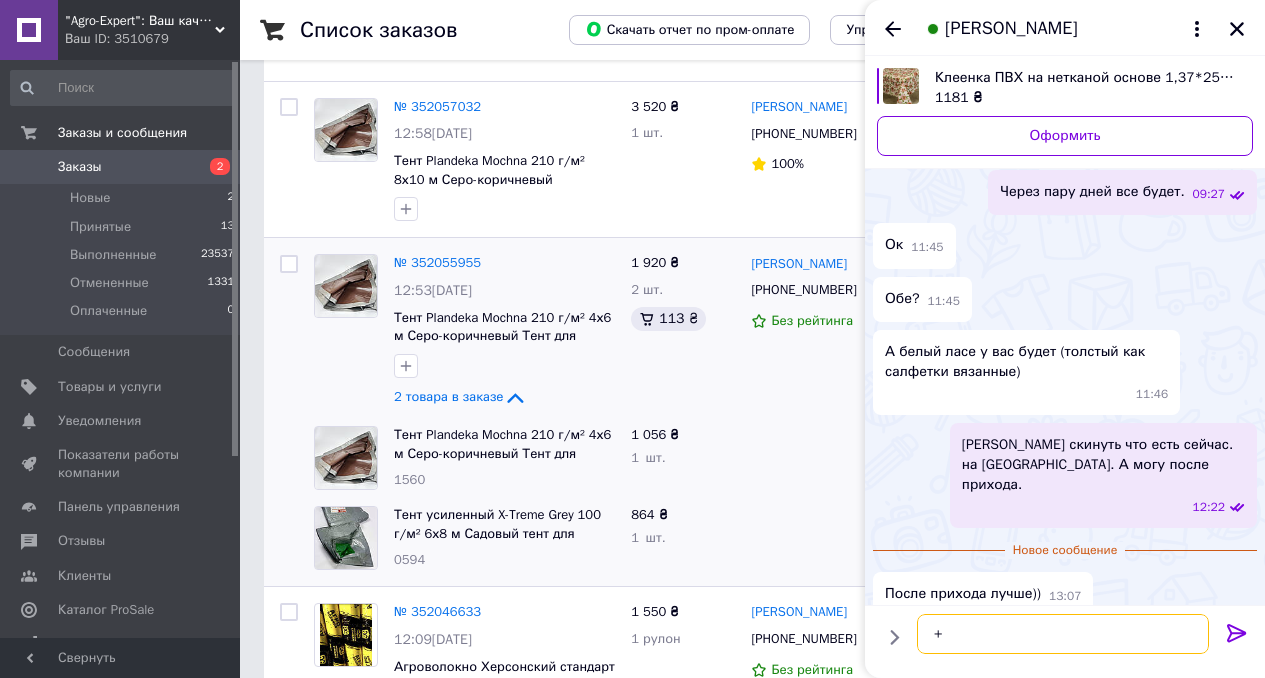 type 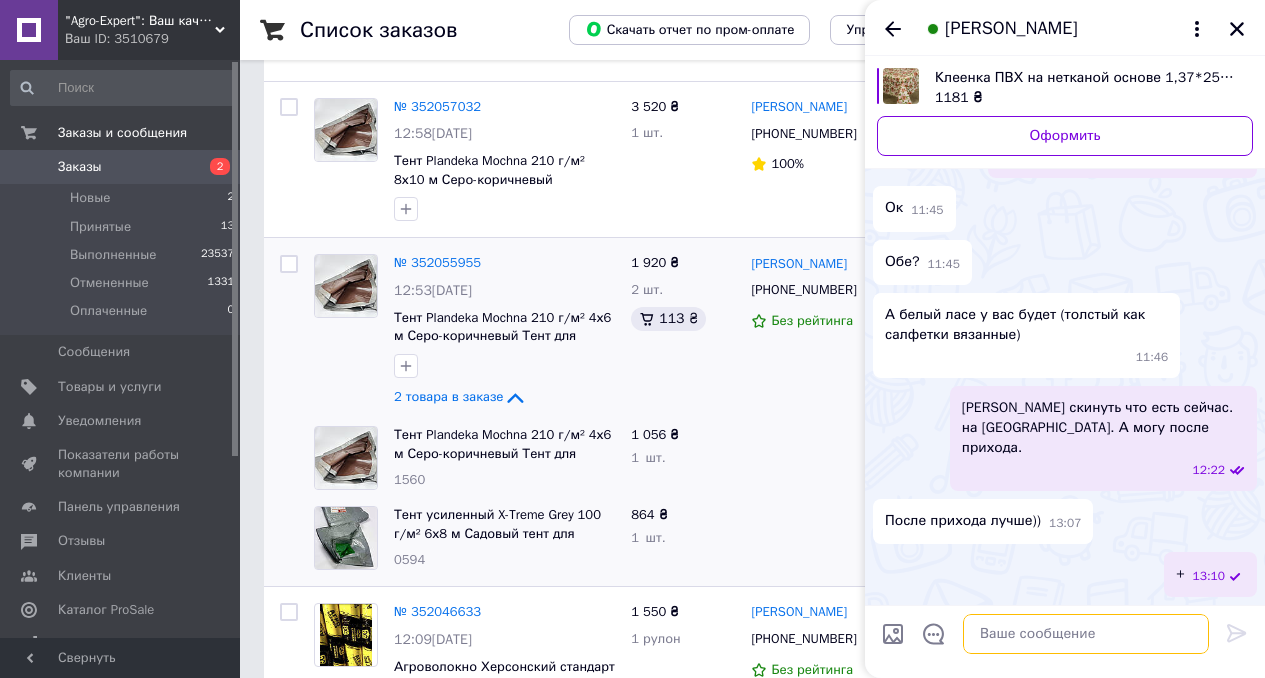 scroll, scrollTop: 303, scrollLeft: 0, axis: vertical 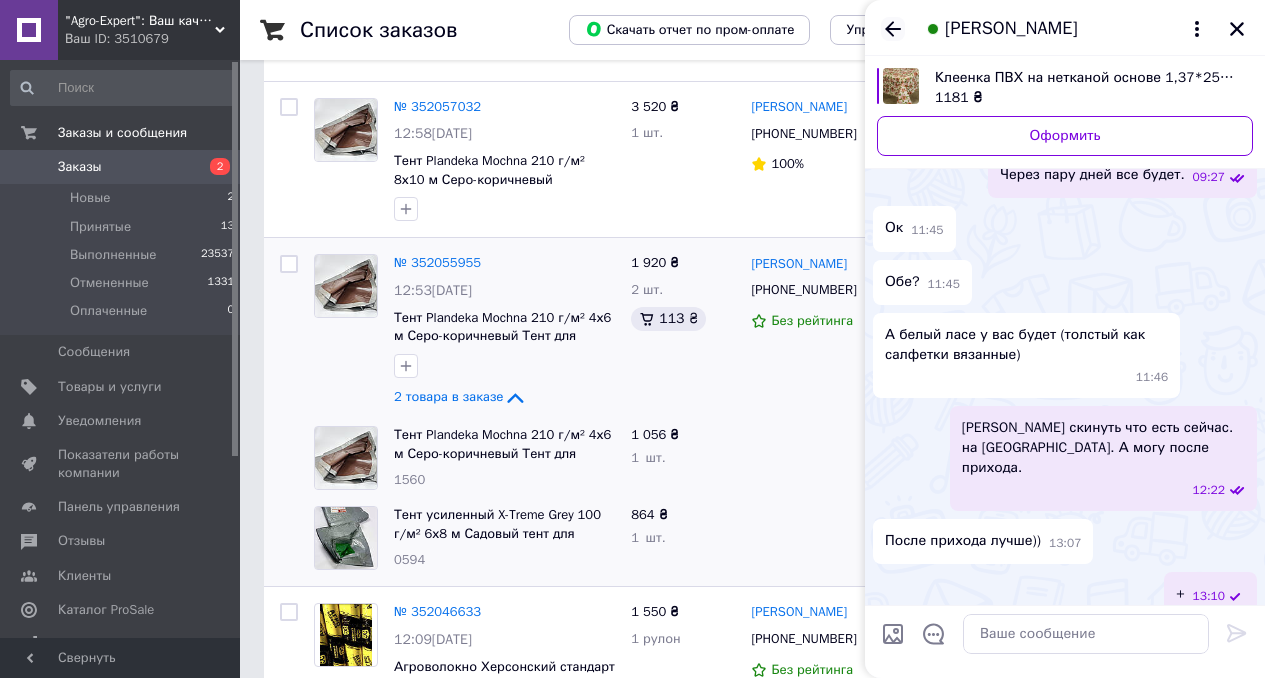 click 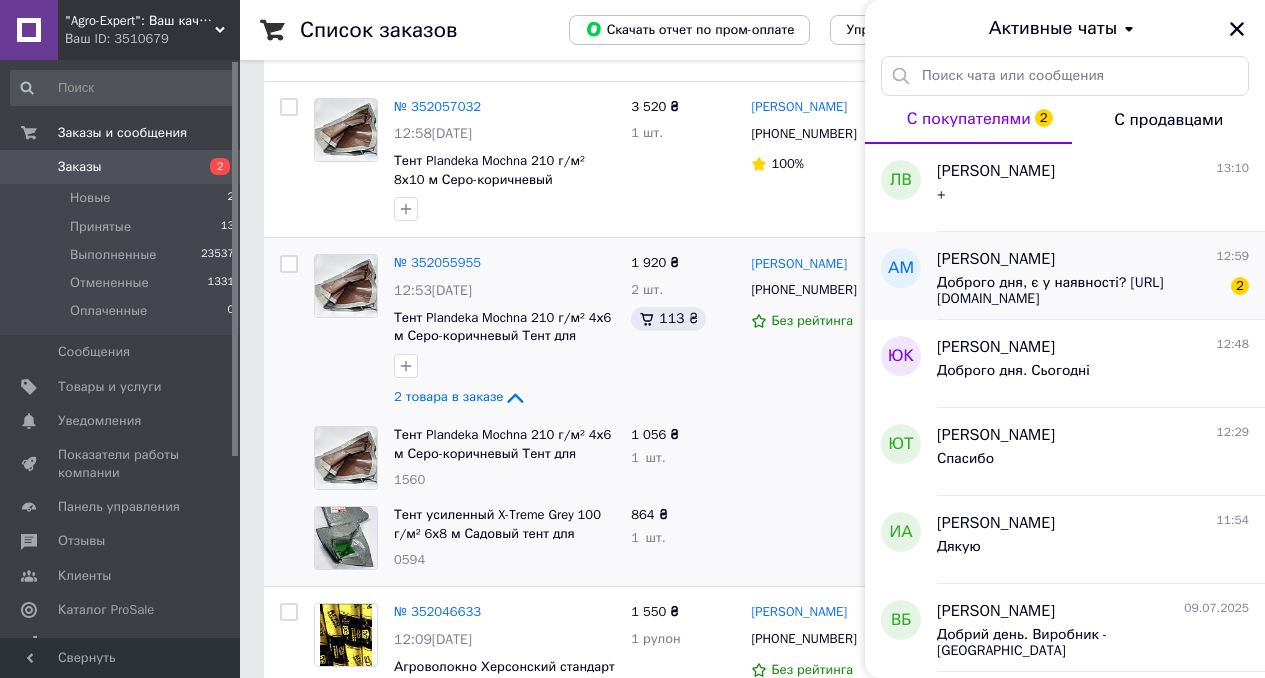 click on "Доброго дня, є у наявності? https://prom.ua/p1376445350-plenka-polietilenovaya-soyuz.html" at bounding box center (1079, 291) 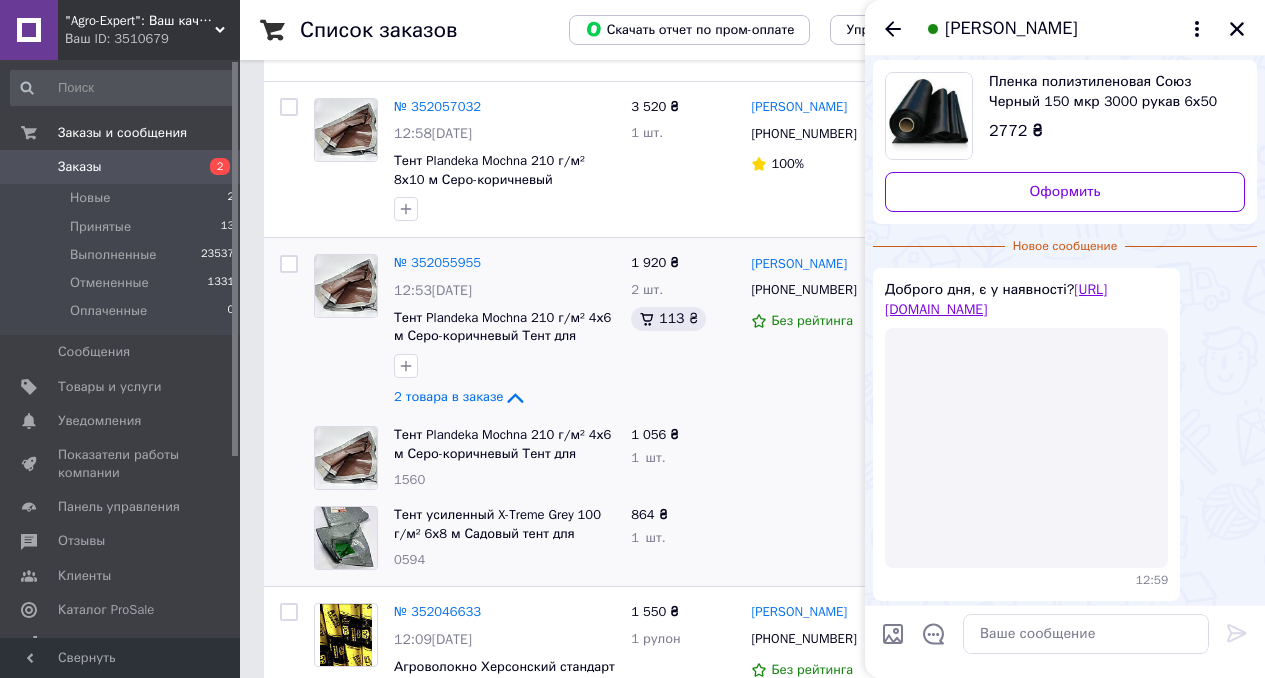 scroll, scrollTop: 93, scrollLeft: 0, axis: vertical 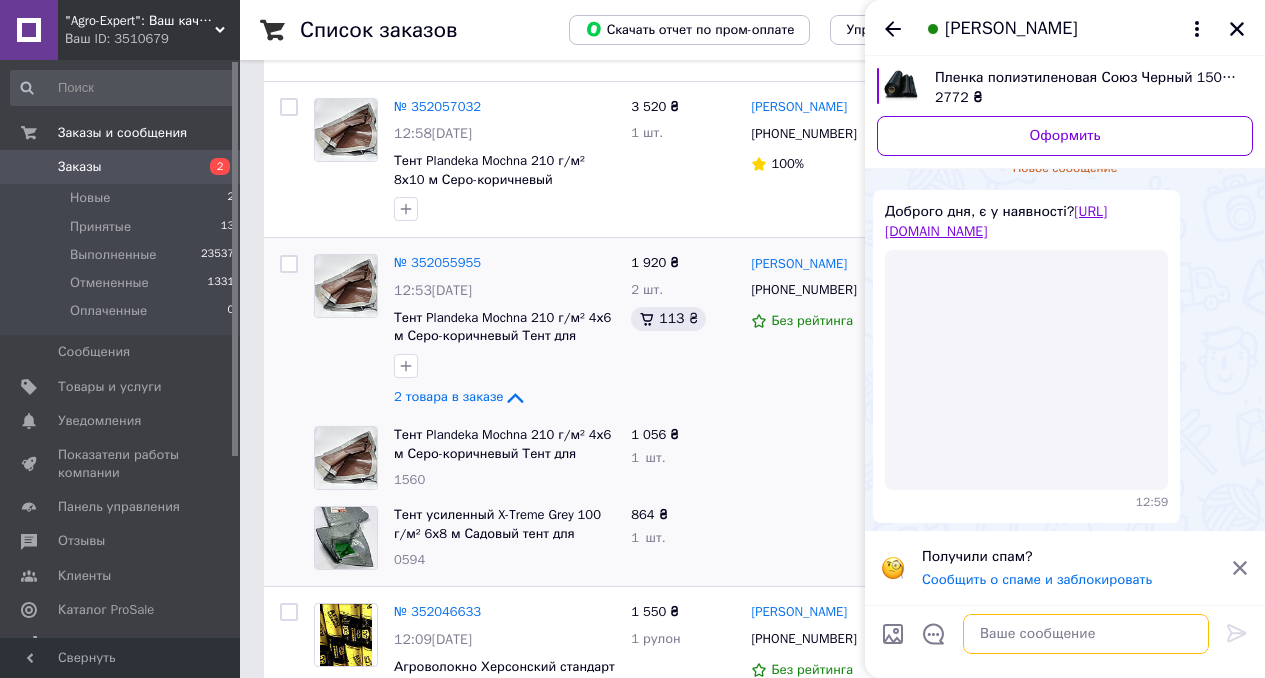 click at bounding box center (1086, 634) 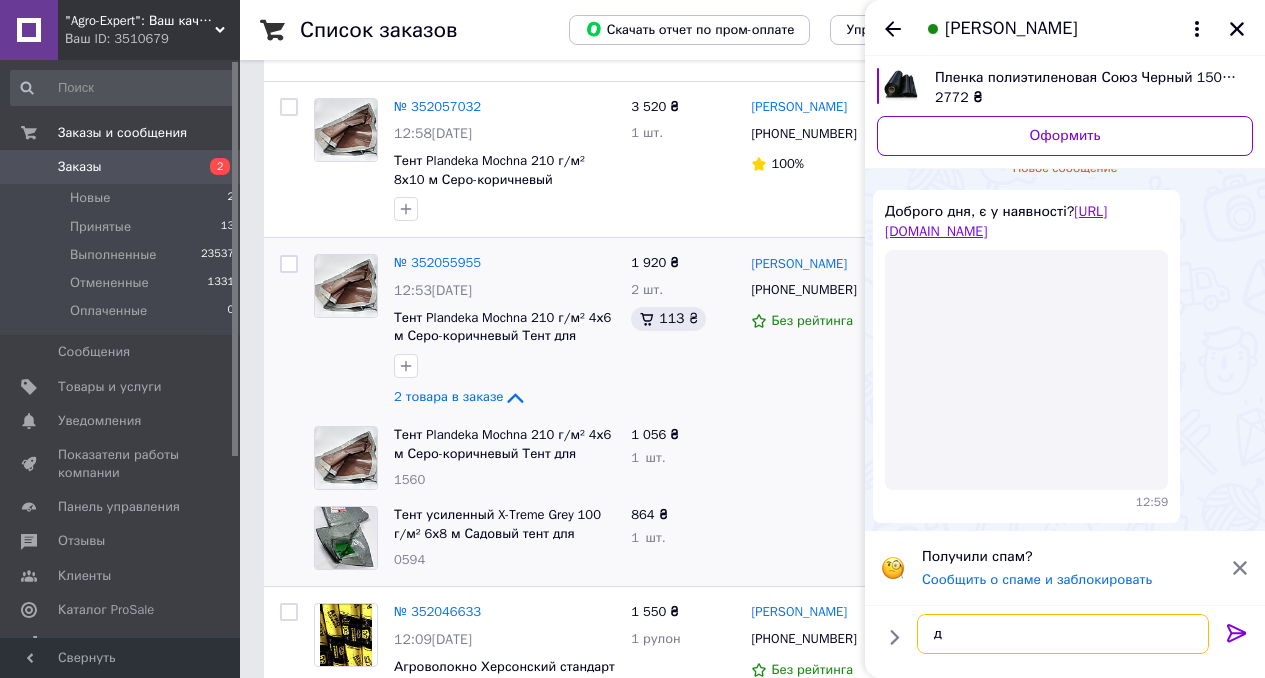 type on "да" 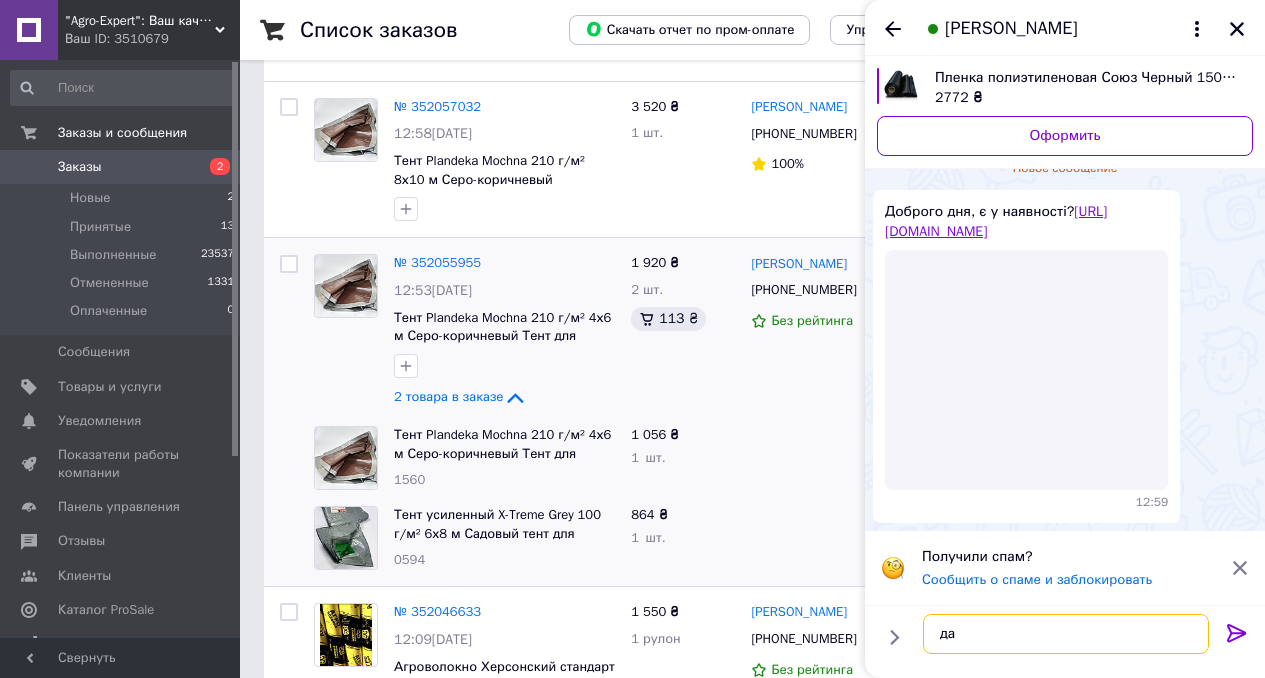 type 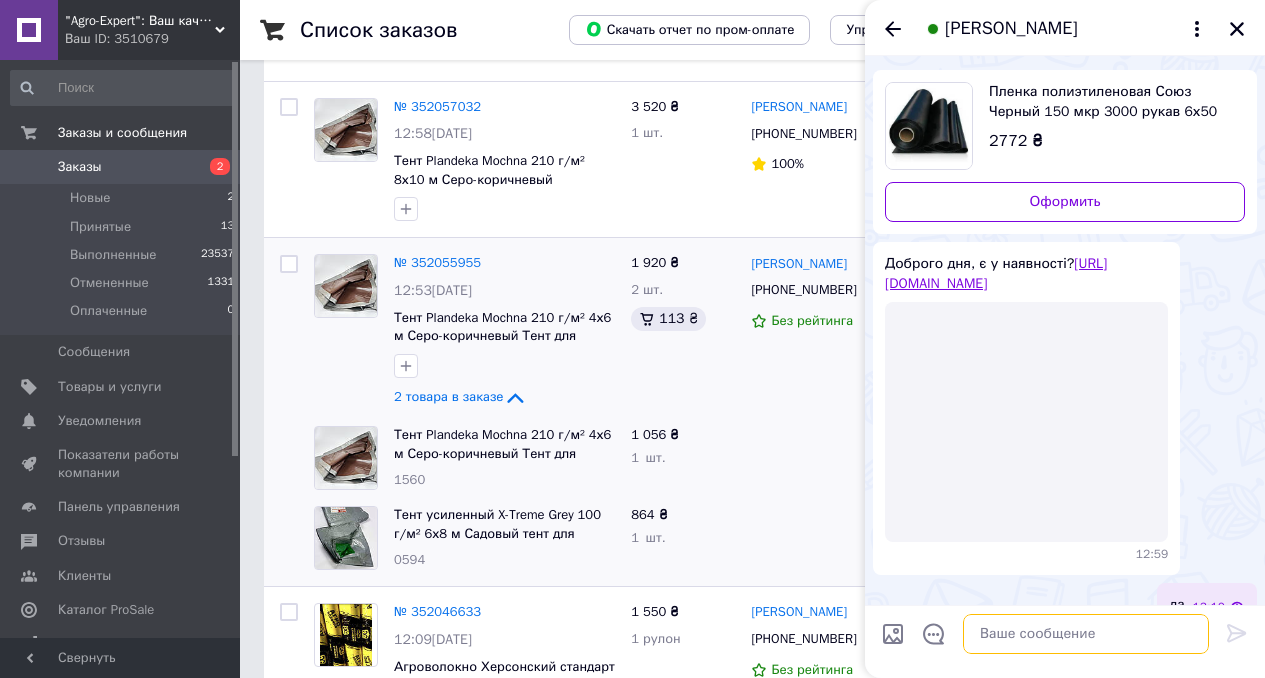 scroll, scrollTop: 89, scrollLeft: 0, axis: vertical 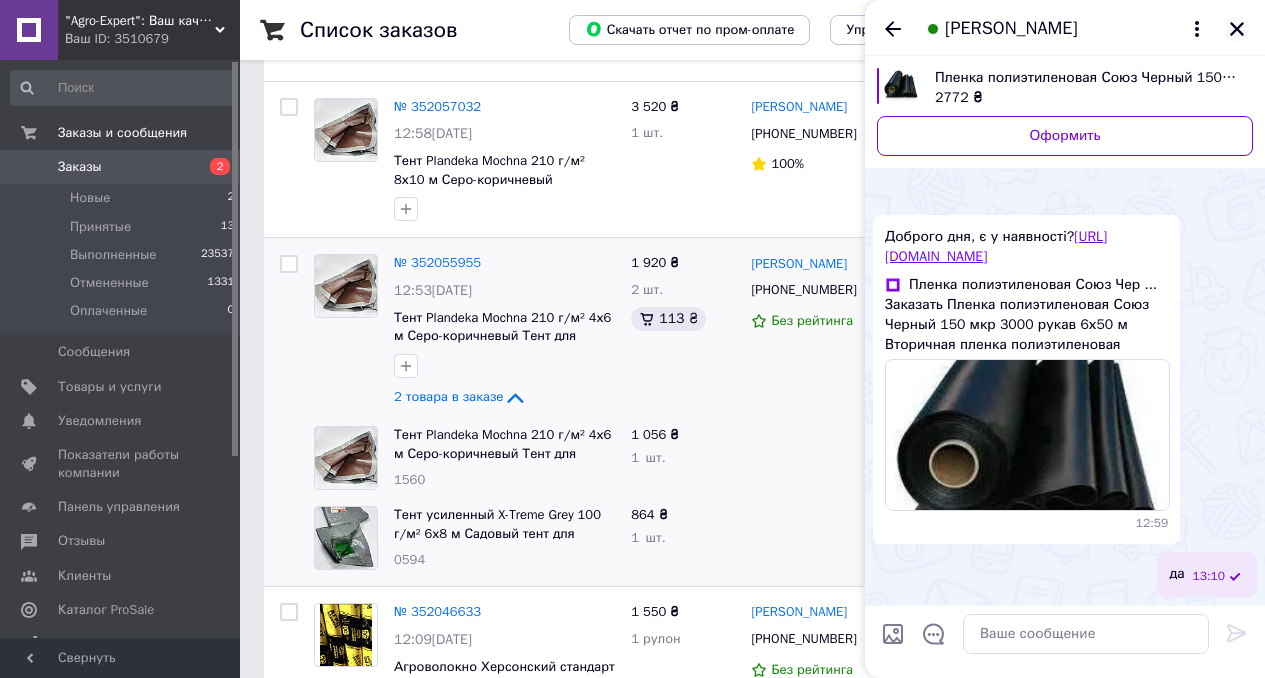 click 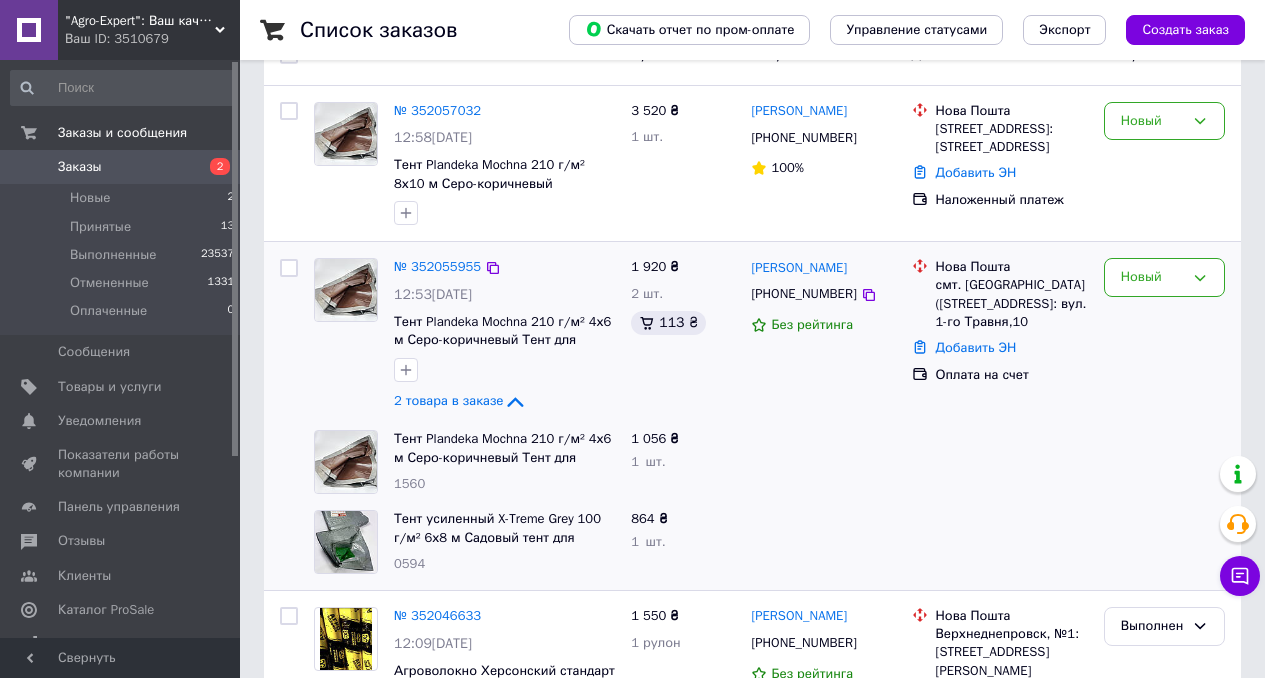 scroll, scrollTop: 130, scrollLeft: 0, axis: vertical 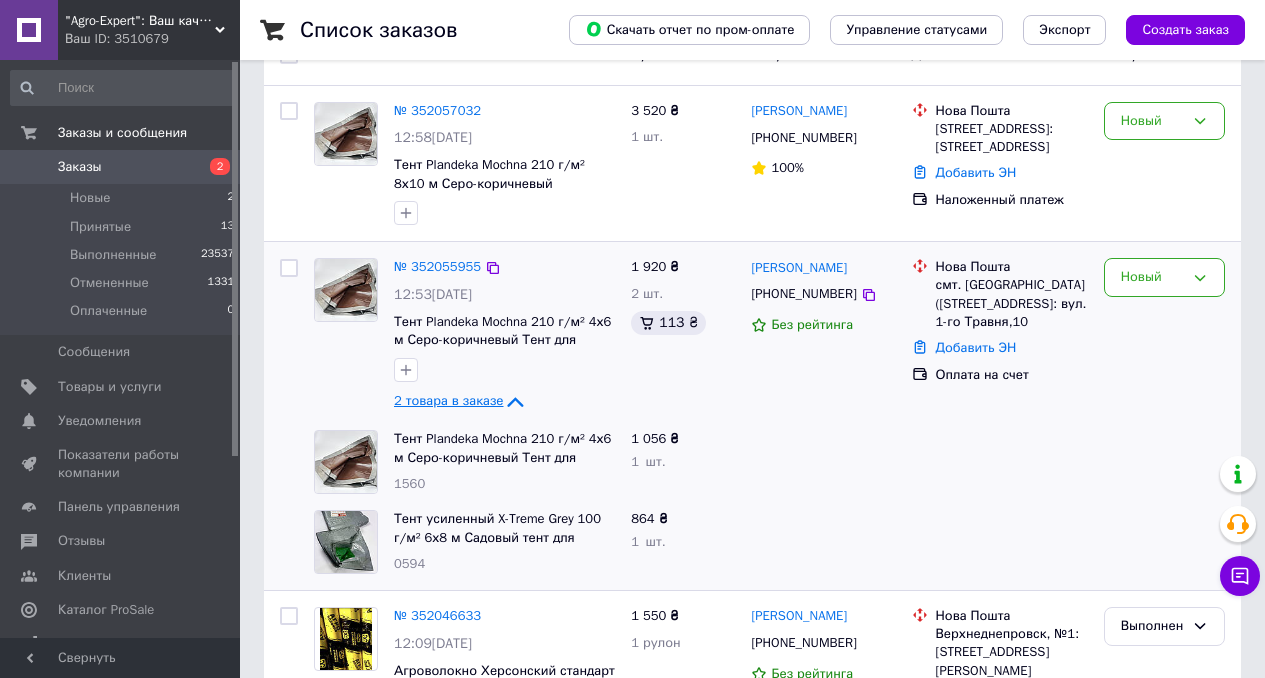 click on "2 товара в заказе" at bounding box center [448, 401] 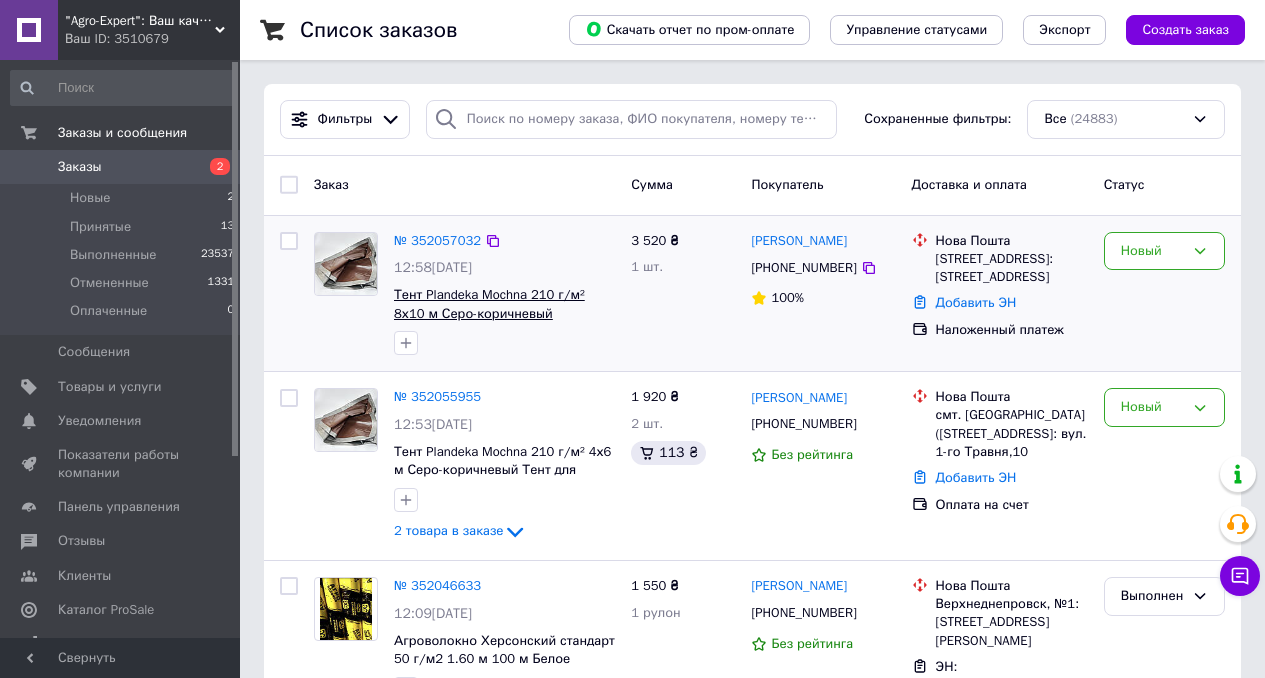 scroll, scrollTop: 0, scrollLeft: 0, axis: both 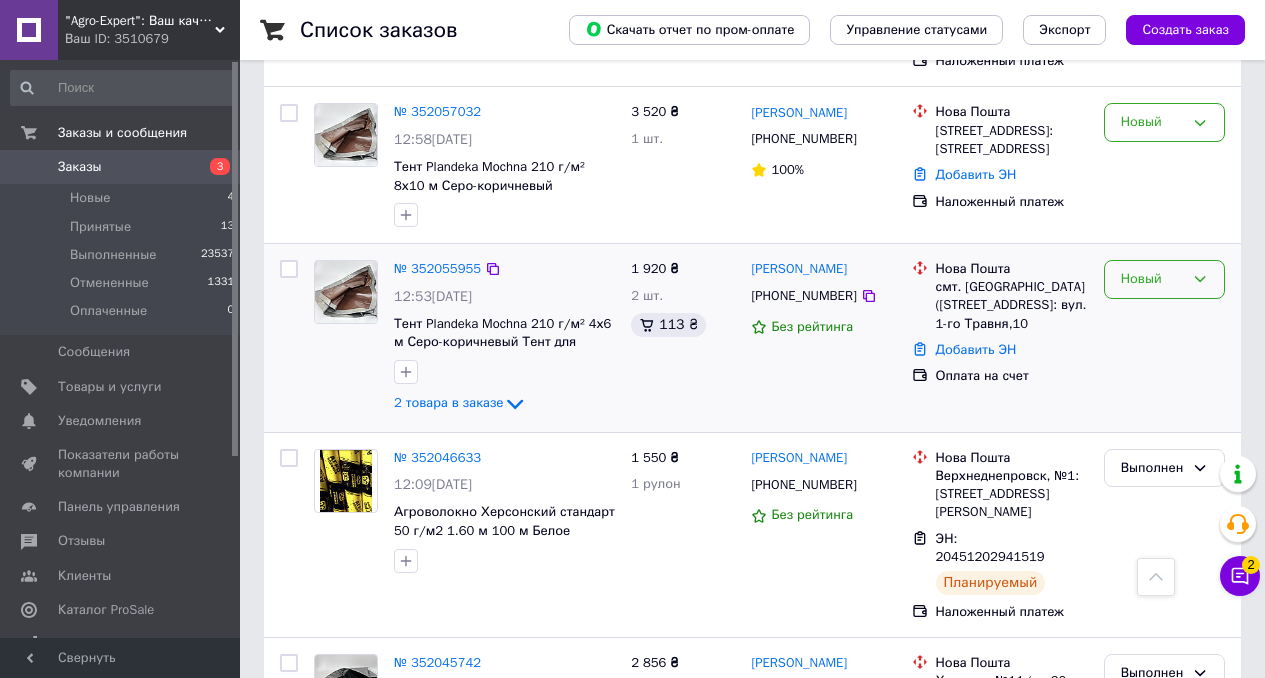 click on "Новый" at bounding box center (1164, 279) 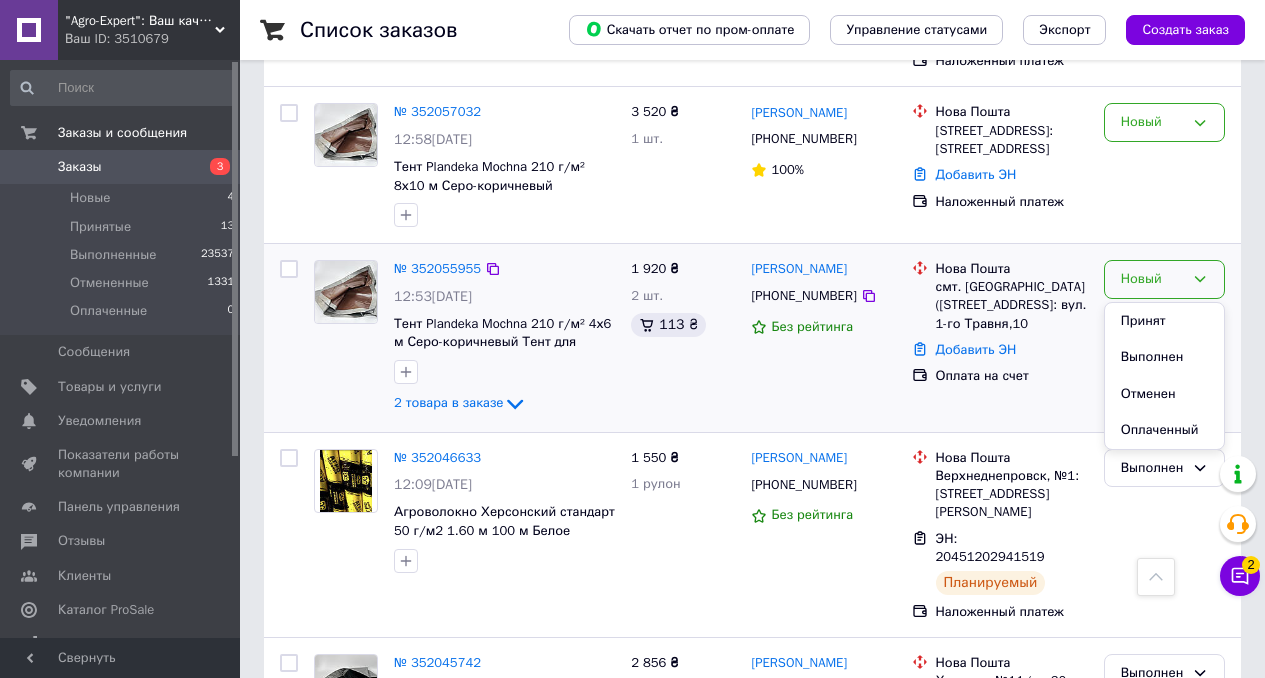click on "Выполнен" at bounding box center [1164, 357] 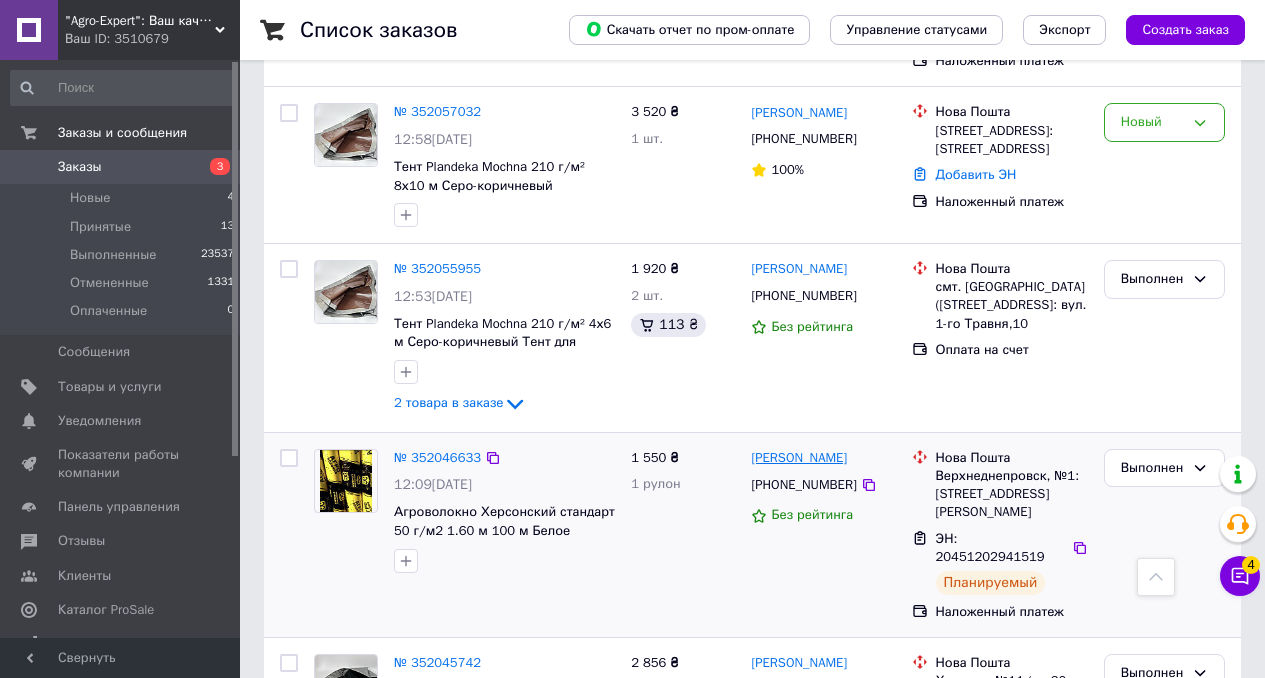 scroll, scrollTop: 489, scrollLeft: 0, axis: vertical 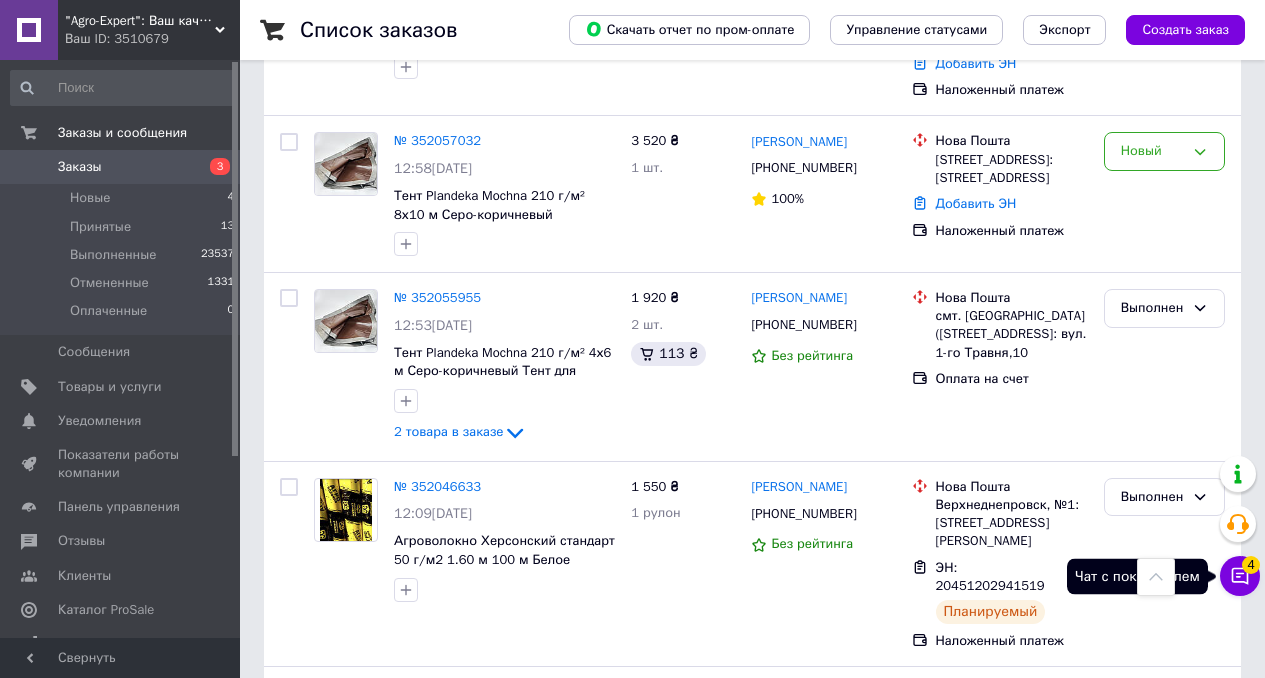 click on "4" at bounding box center [1251, 565] 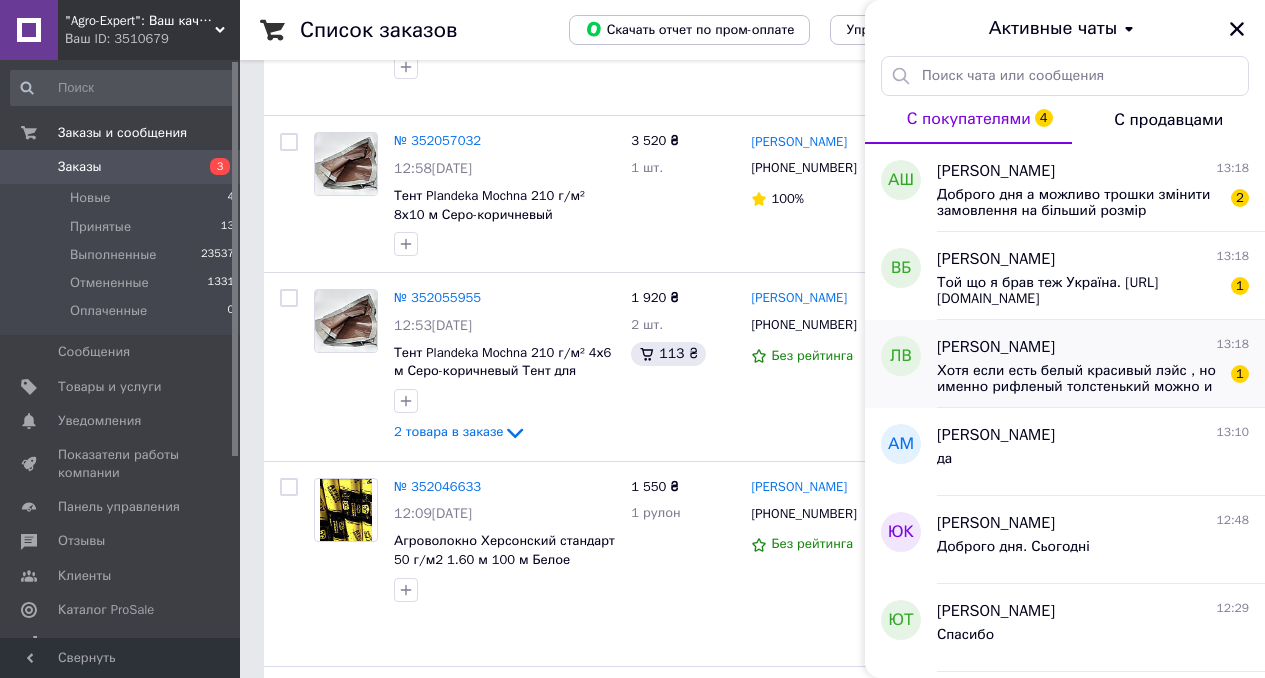 click on "Хотя если есть белый красивый лэйс , но именно рифленый толстенький можно и глянуть." at bounding box center (1079, 379) 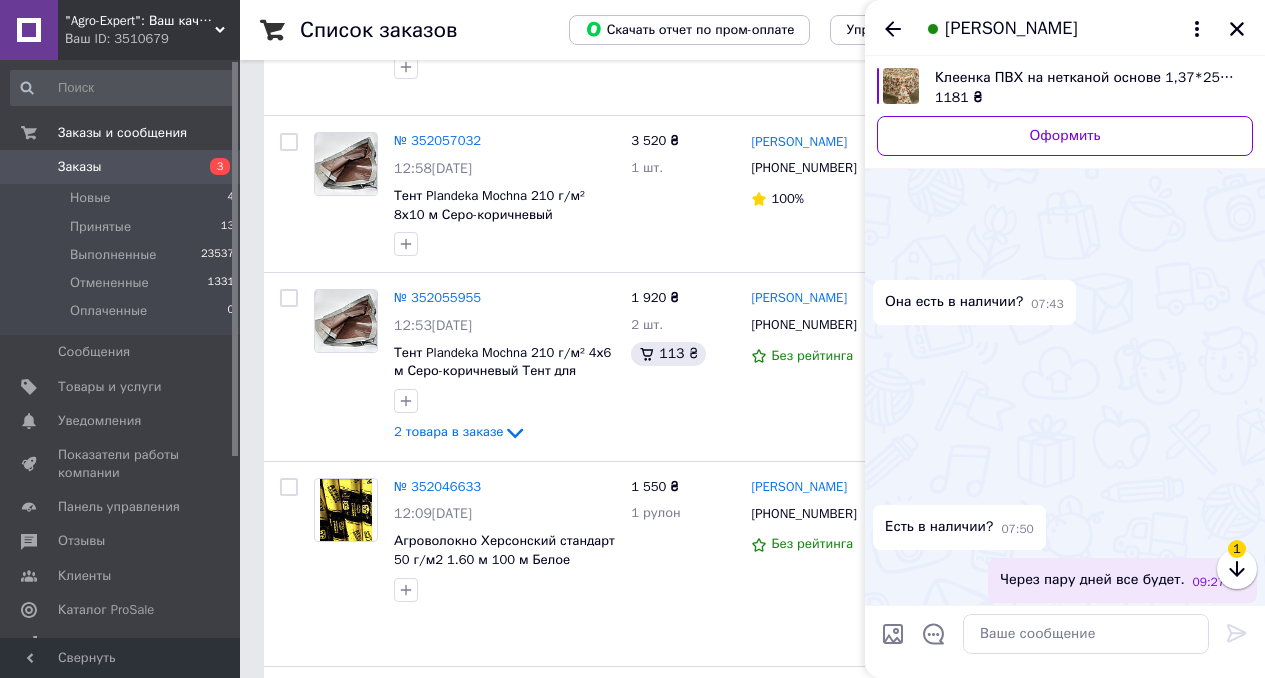 scroll, scrollTop: 554, scrollLeft: 0, axis: vertical 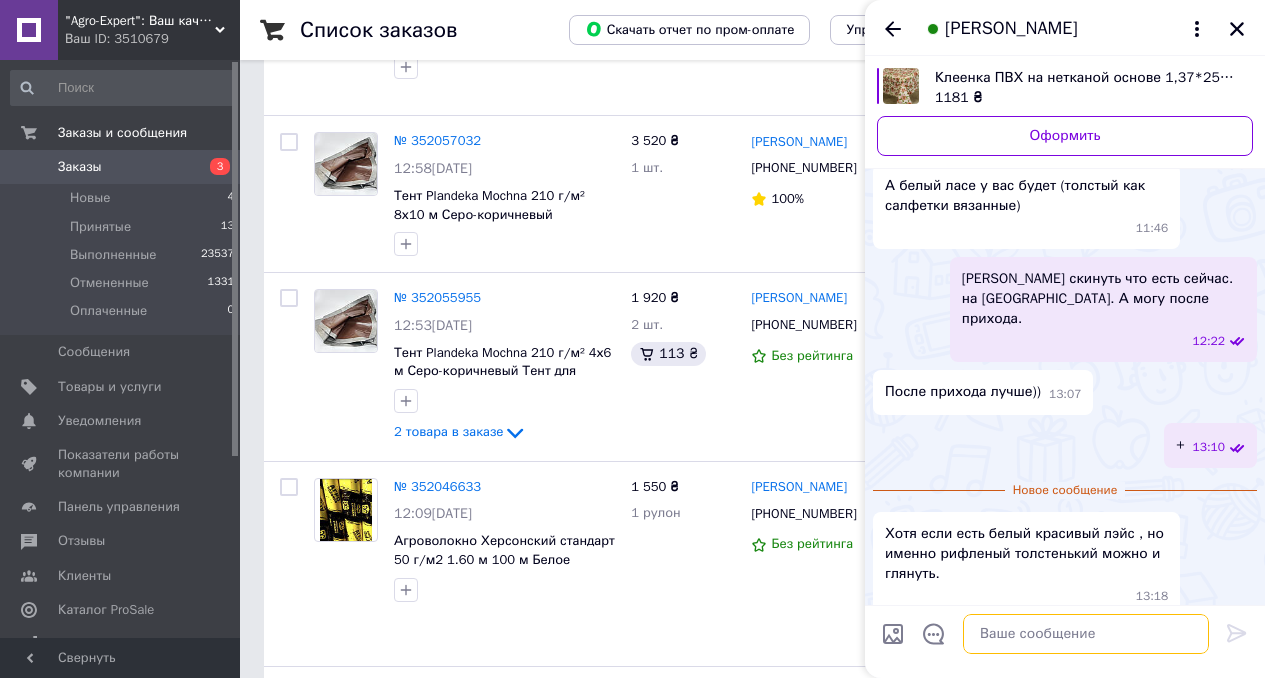 click at bounding box center [1086, 634] 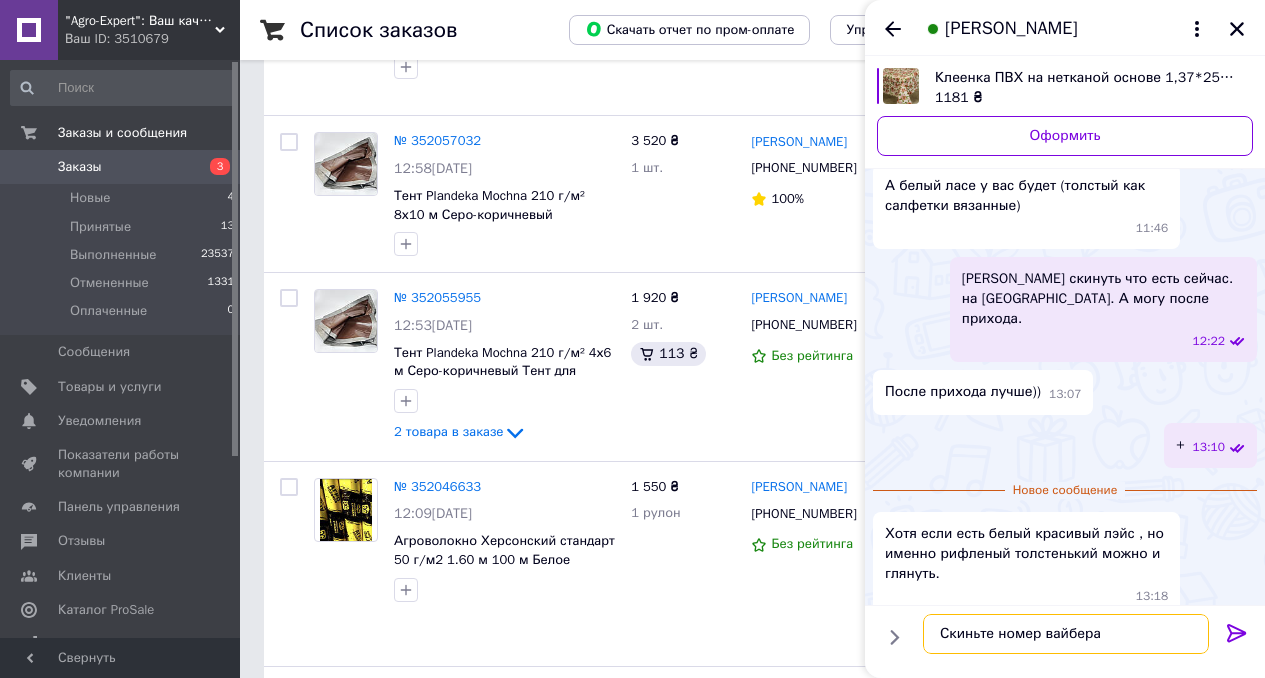 type on "Скиньте номер вайбера." 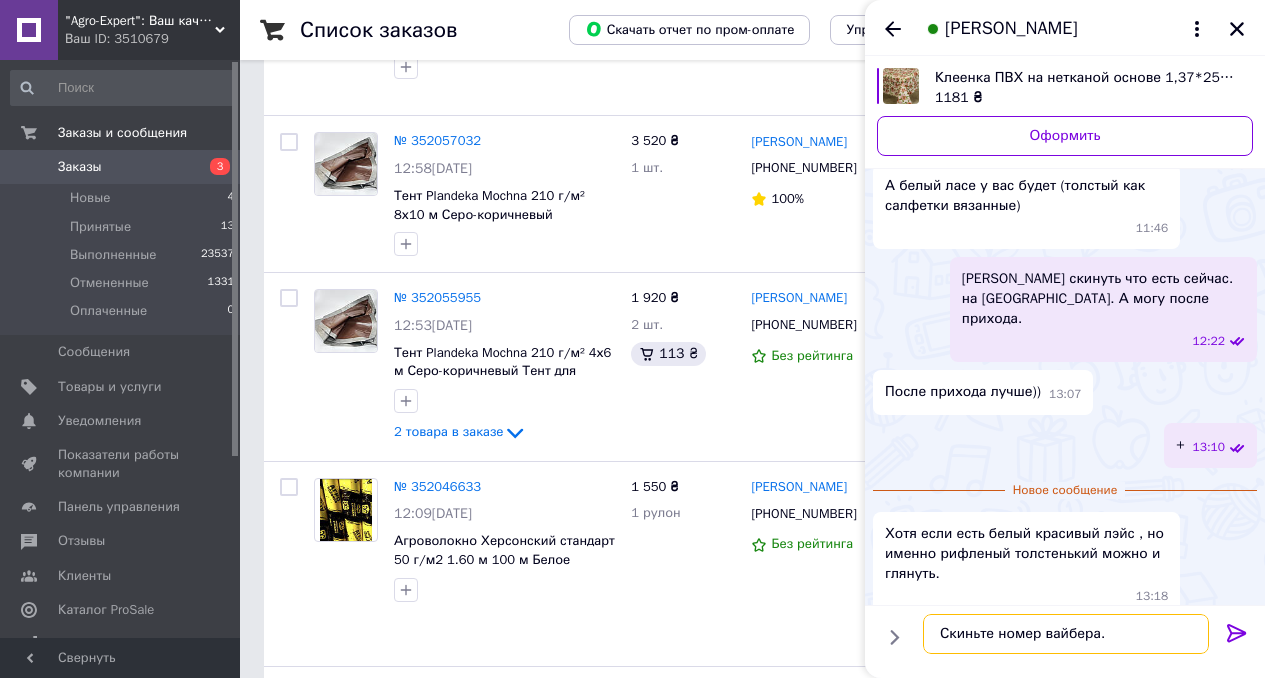 type 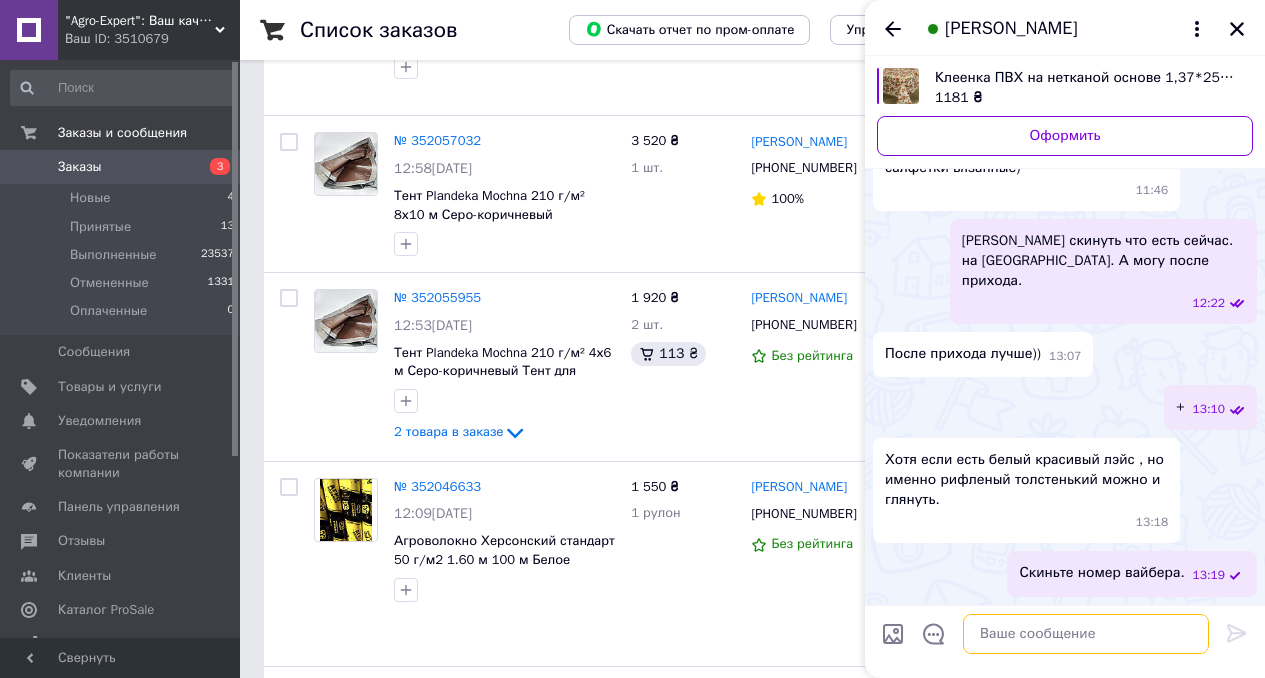 scroll, scrollTop: 469, scrollLeft: 0, axis: vertical 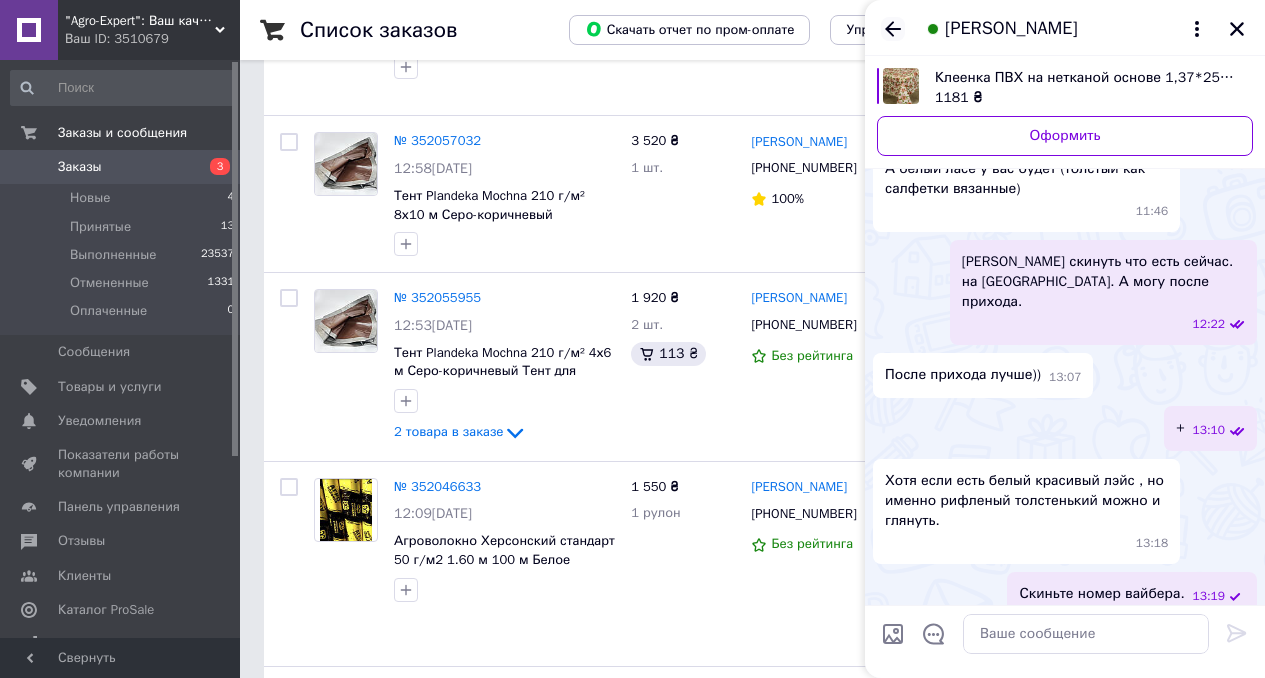 click 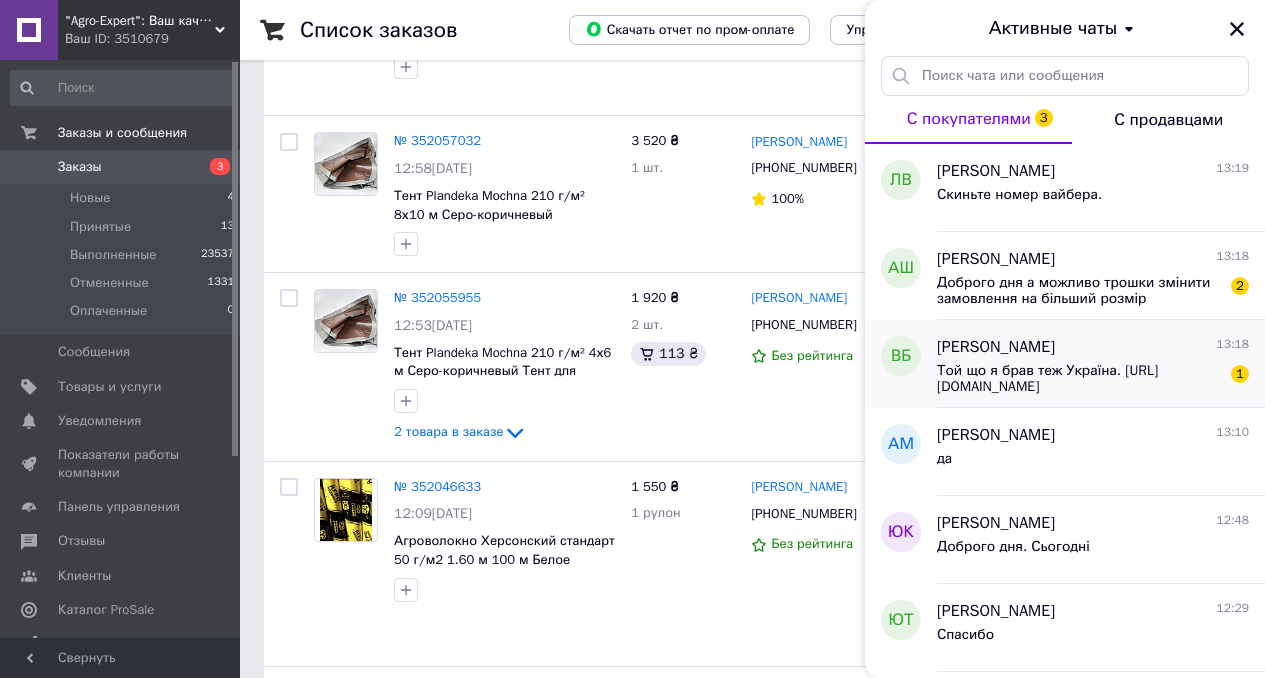 click on "Той що я брав теж Україна. https://shadow.kh.ua/ua/" at bounding box center [1079, 379] 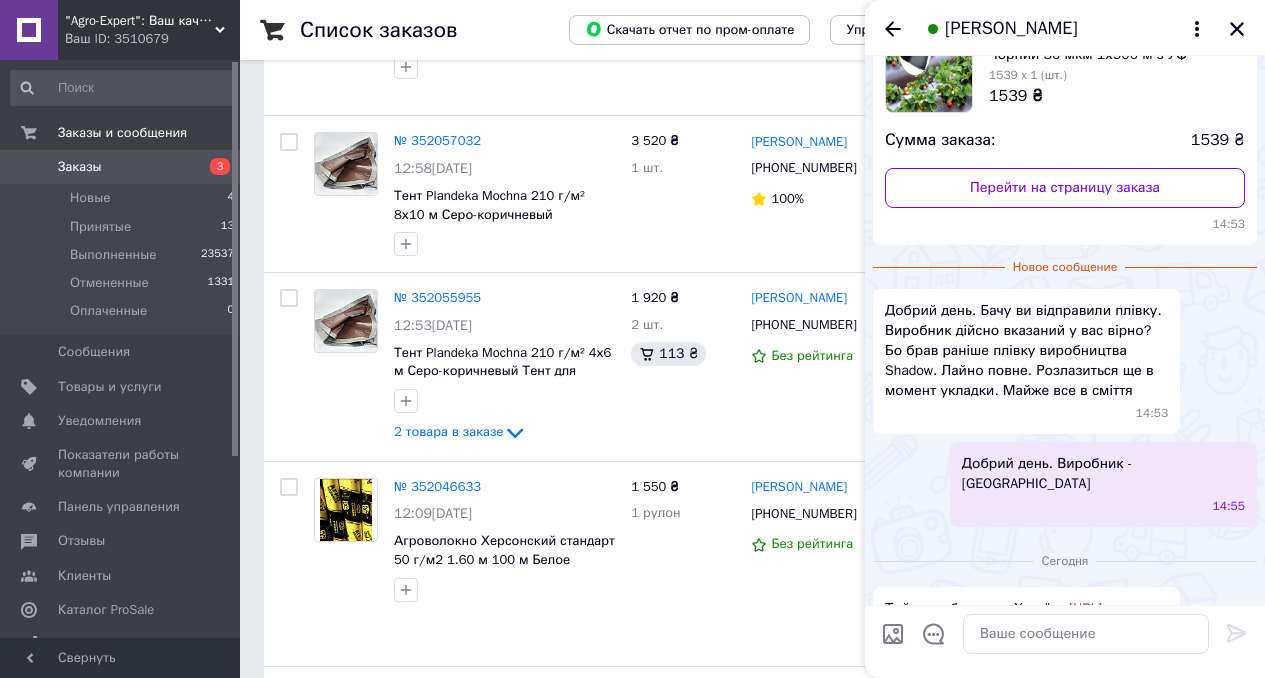 scroll, scrollTop: 437, scrollLeft: 0, axis: vertical 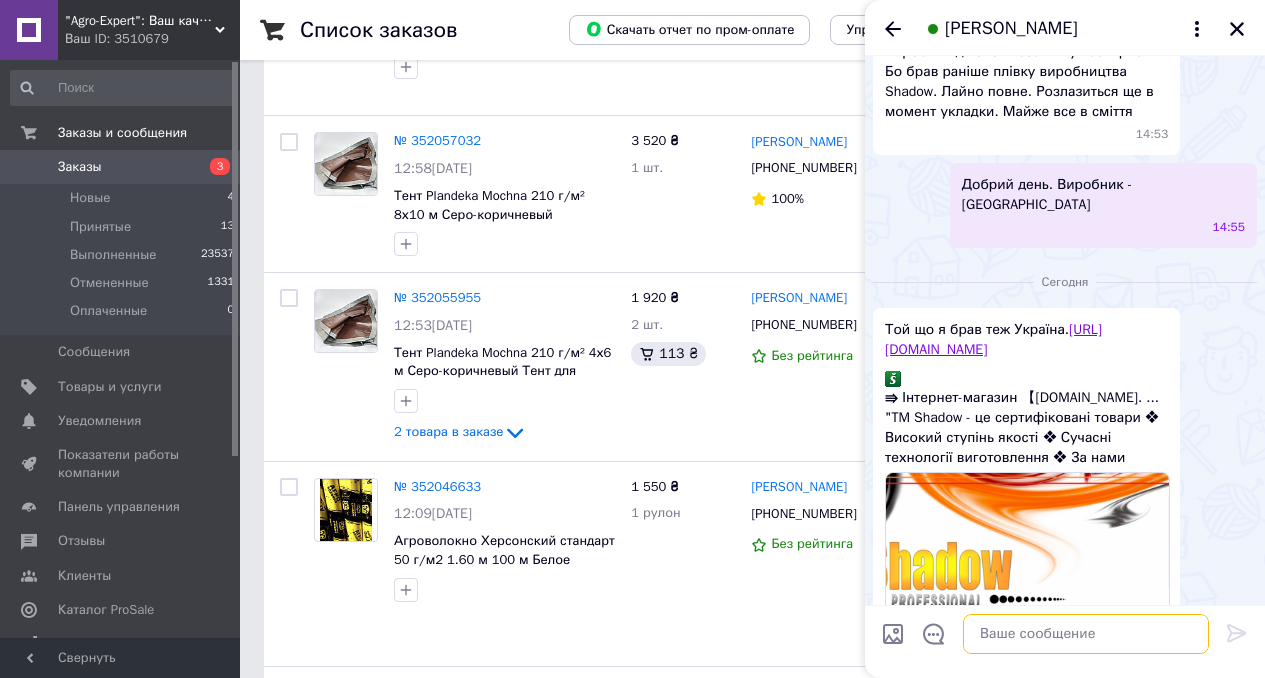 click at bounding box center [1086, 634] 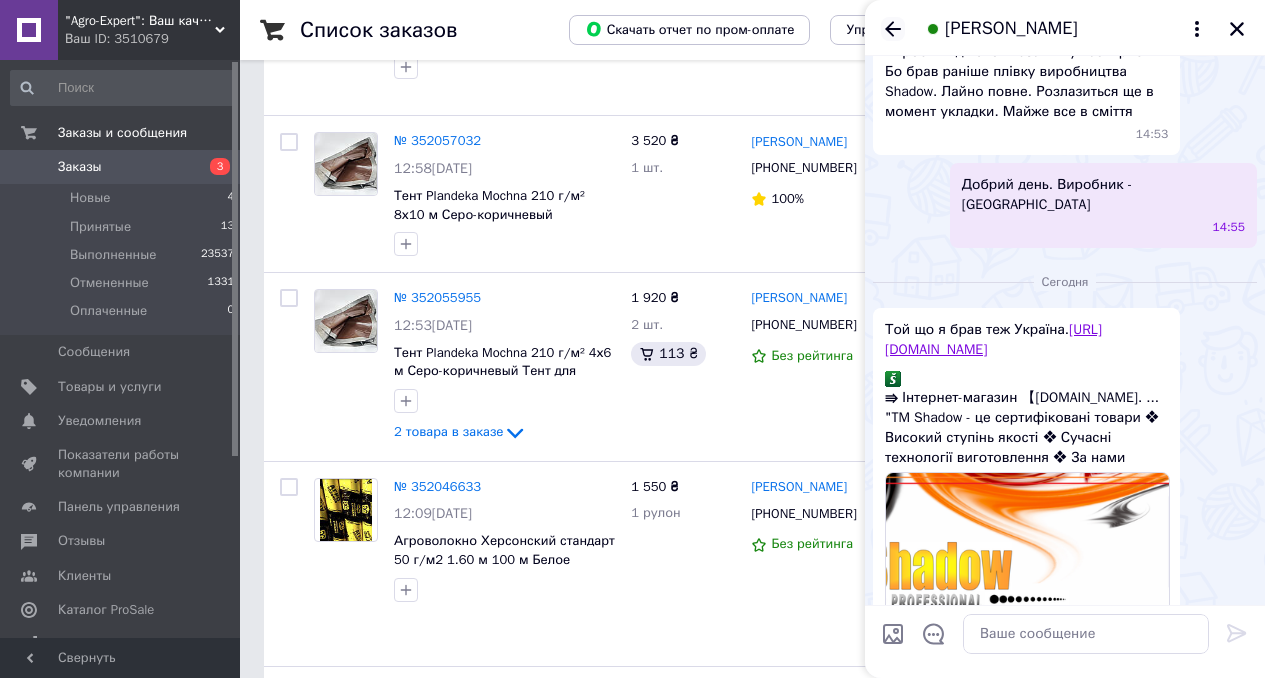 click 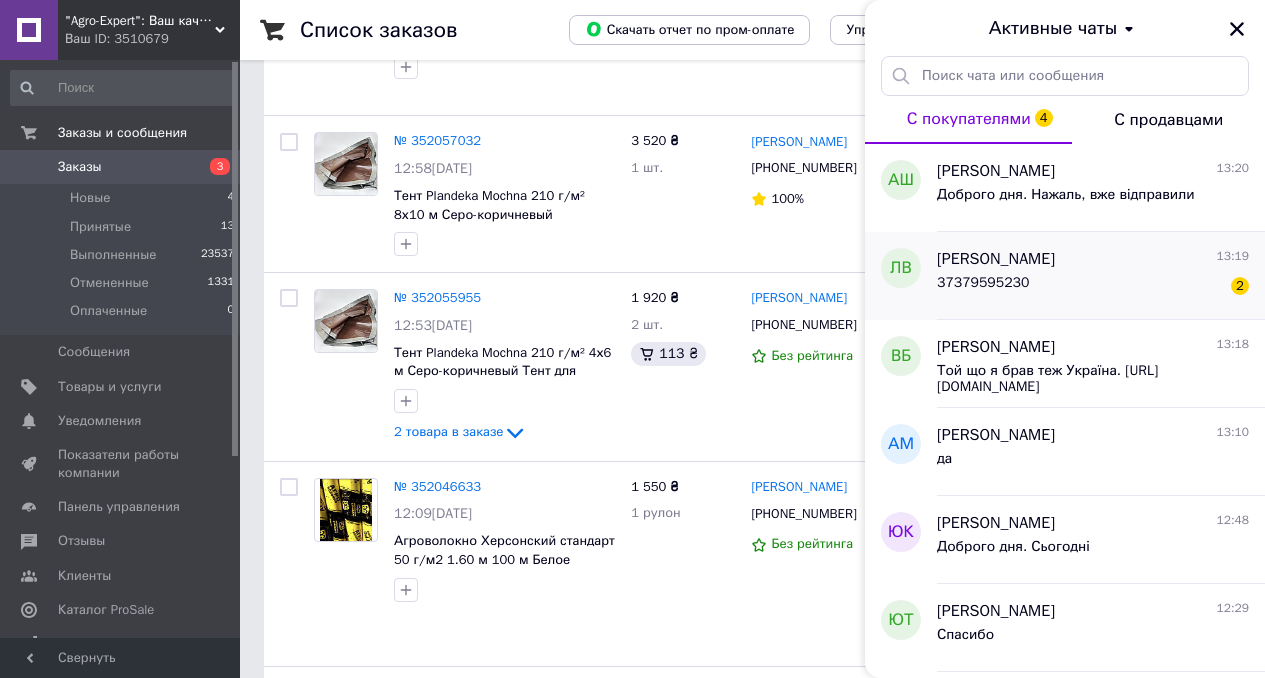 click on "37379595230 2" at bounding box center [1093, 287] 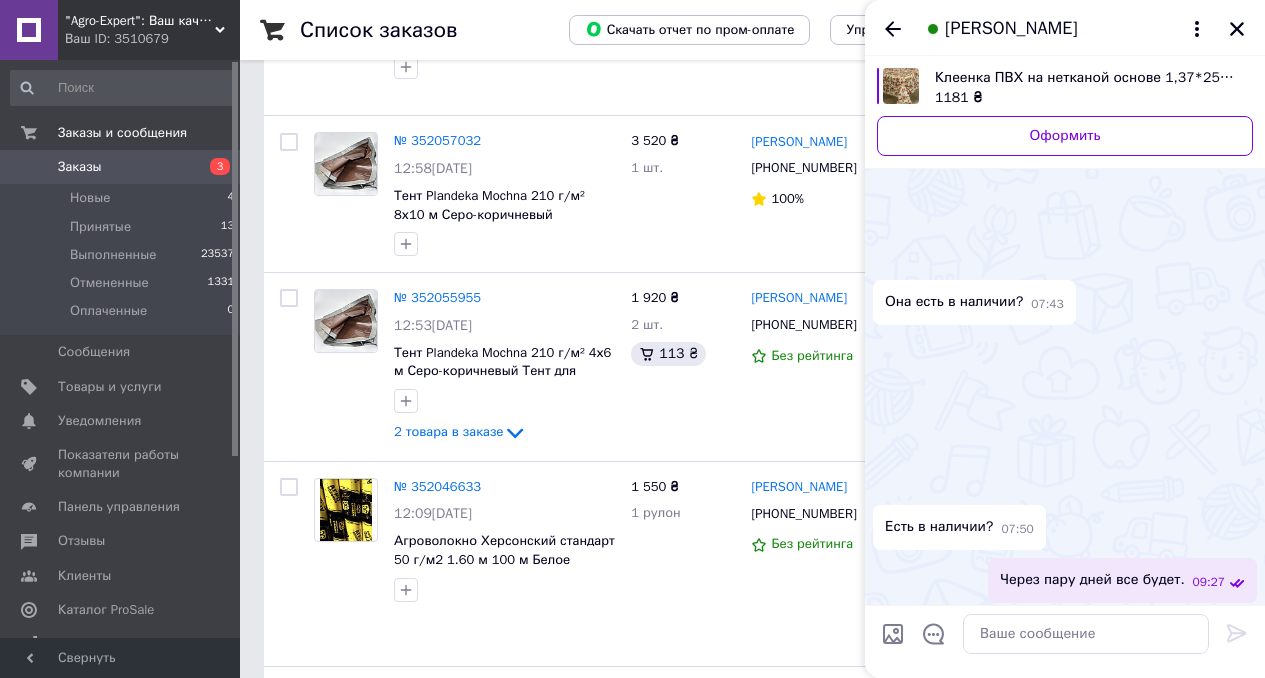 scroll, scrollTop: 833, scrollLeft: 0, axis: vertical 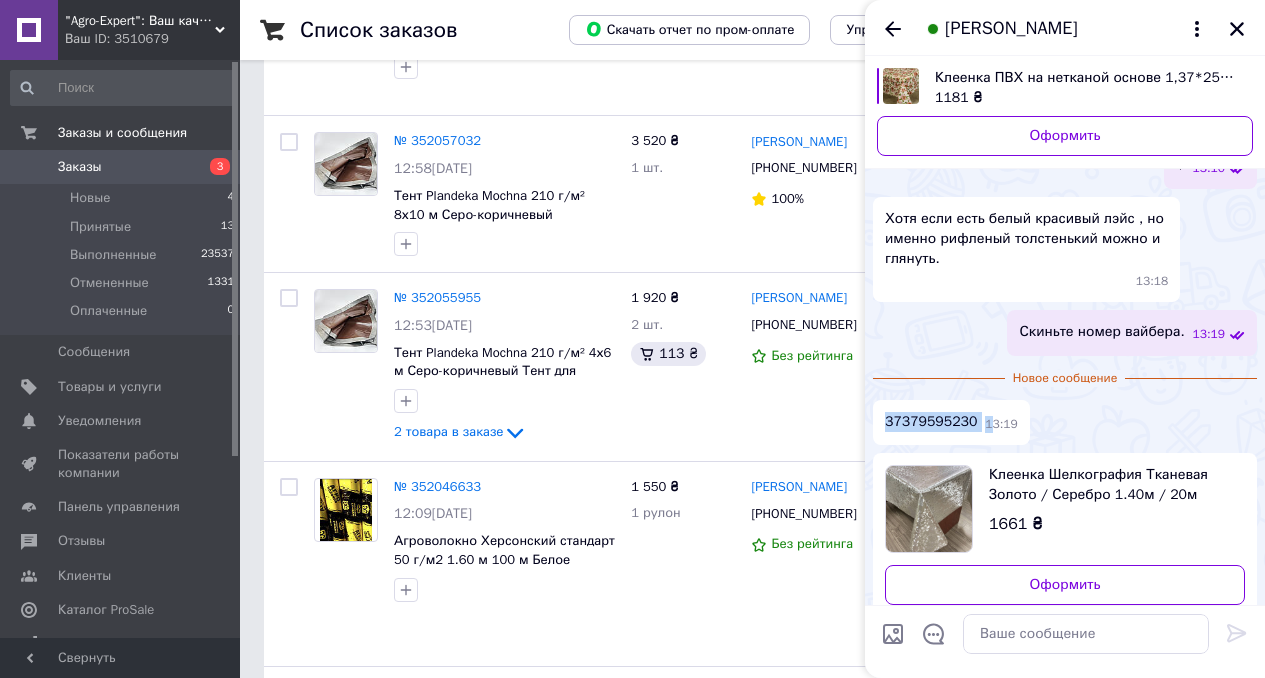 drag, startPoint x: 885, startPoint y: 401, endPoint x: 993, endPoint y: 406, distance: 108.11568 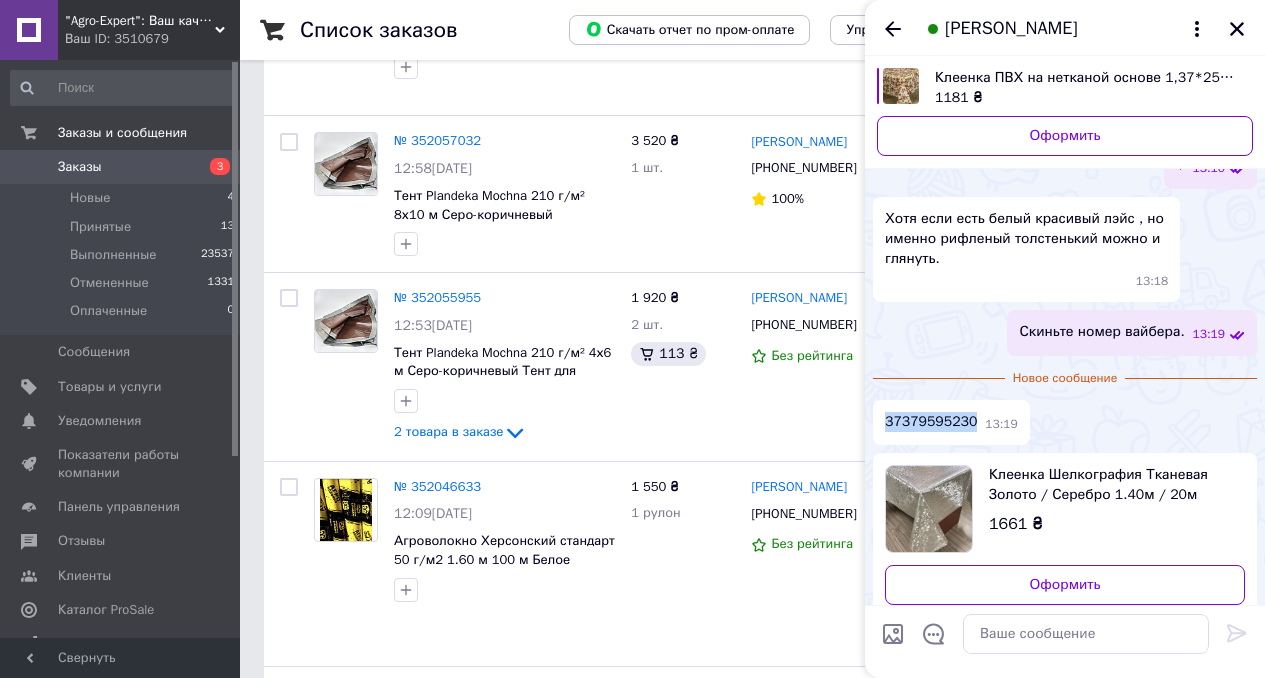 drag, startPoint x: 887, startPoint y: 401, endPoint x: 977, endPoint y: 402, distance: 90.005554 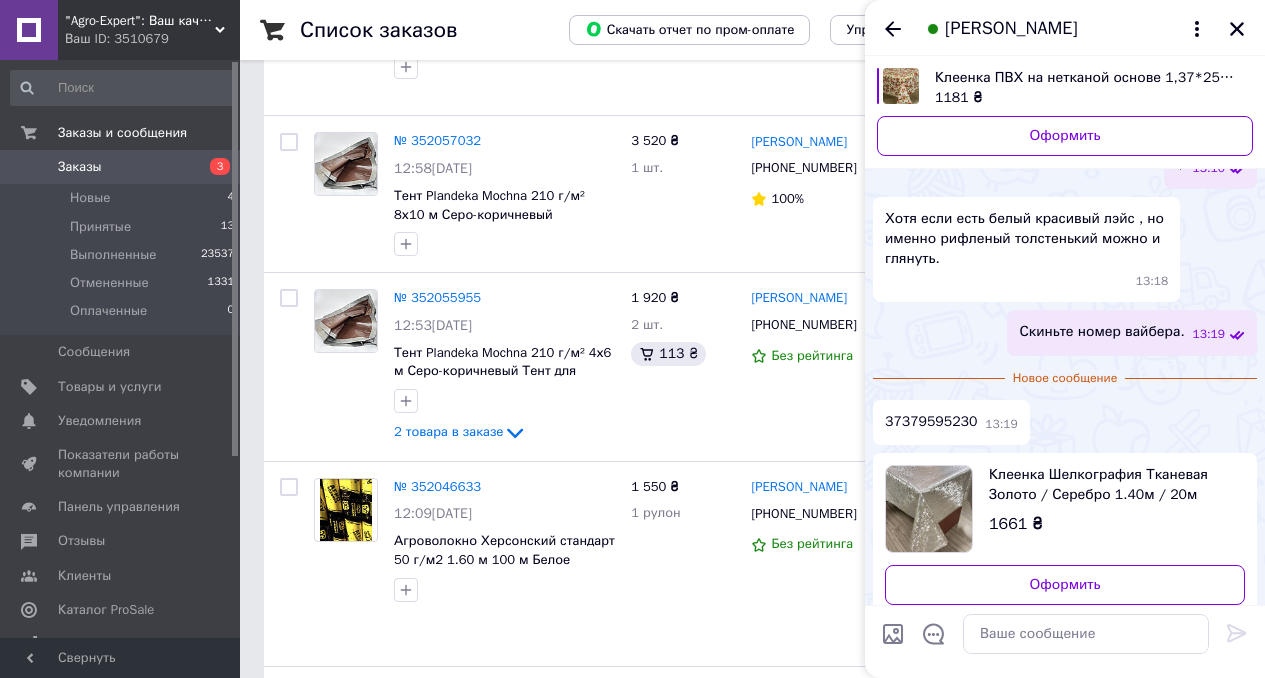 click on "37379595230 13:19" at bounding box center [1065, 422] 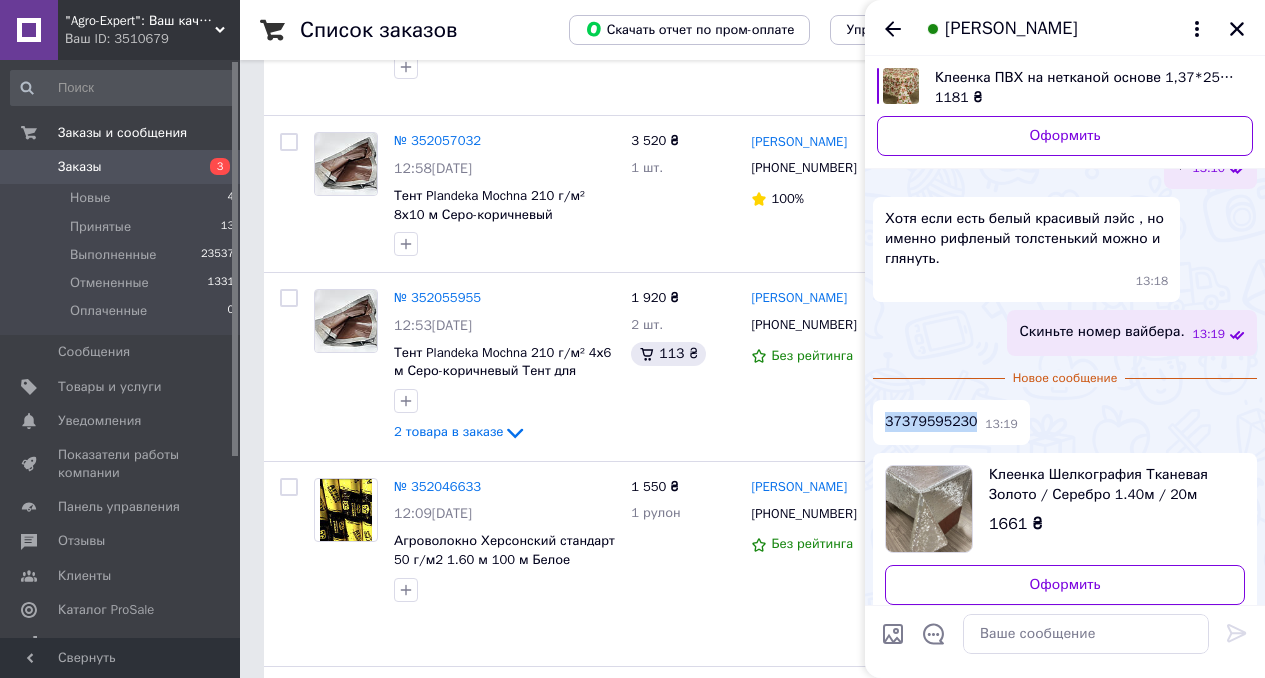 drag, startPoint x: 976, startPoint y: 401, endPoint x: 867, endPoint y: 399, distance: 109.01835 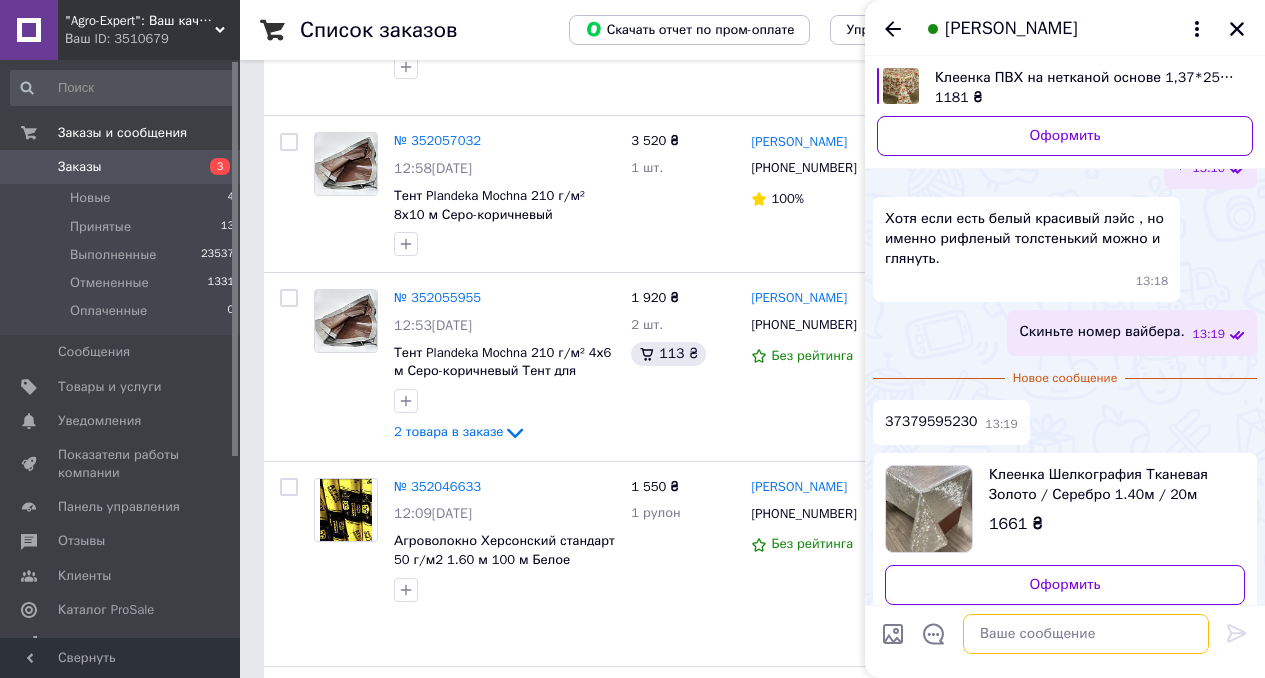 click at bounding box center (1086, 634) 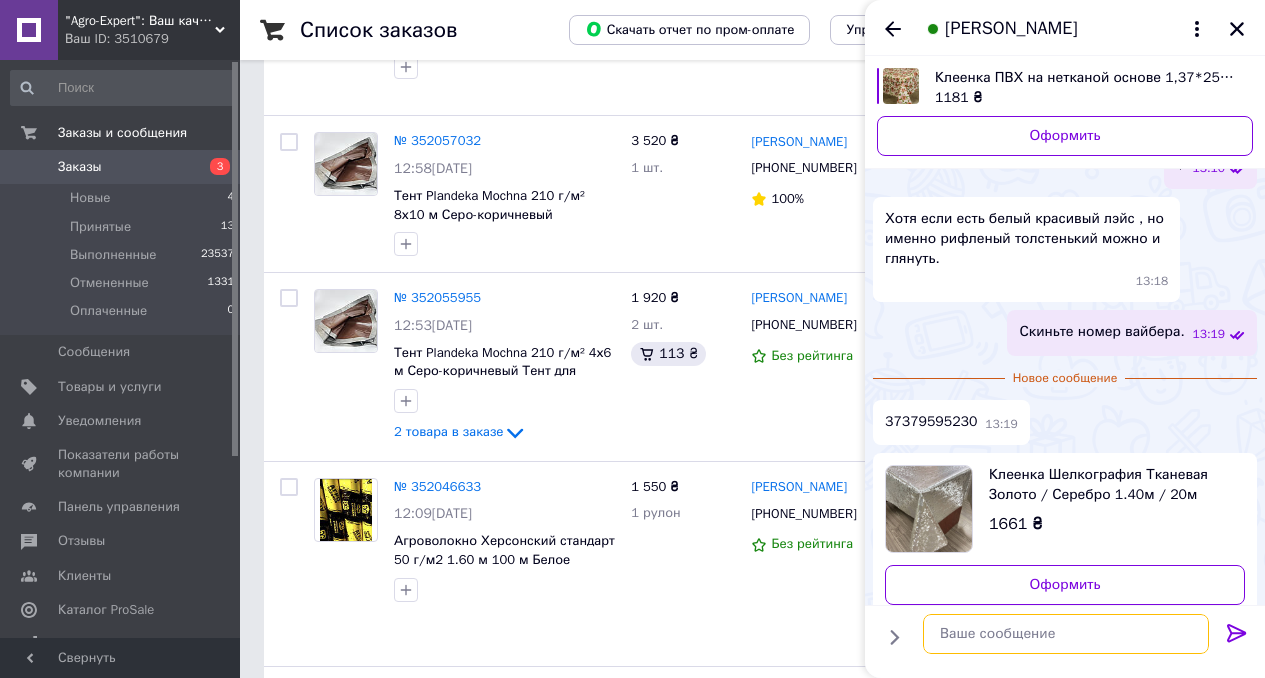 scroll, scrollTop: 748, scrollLeft: 0, axis: vertical 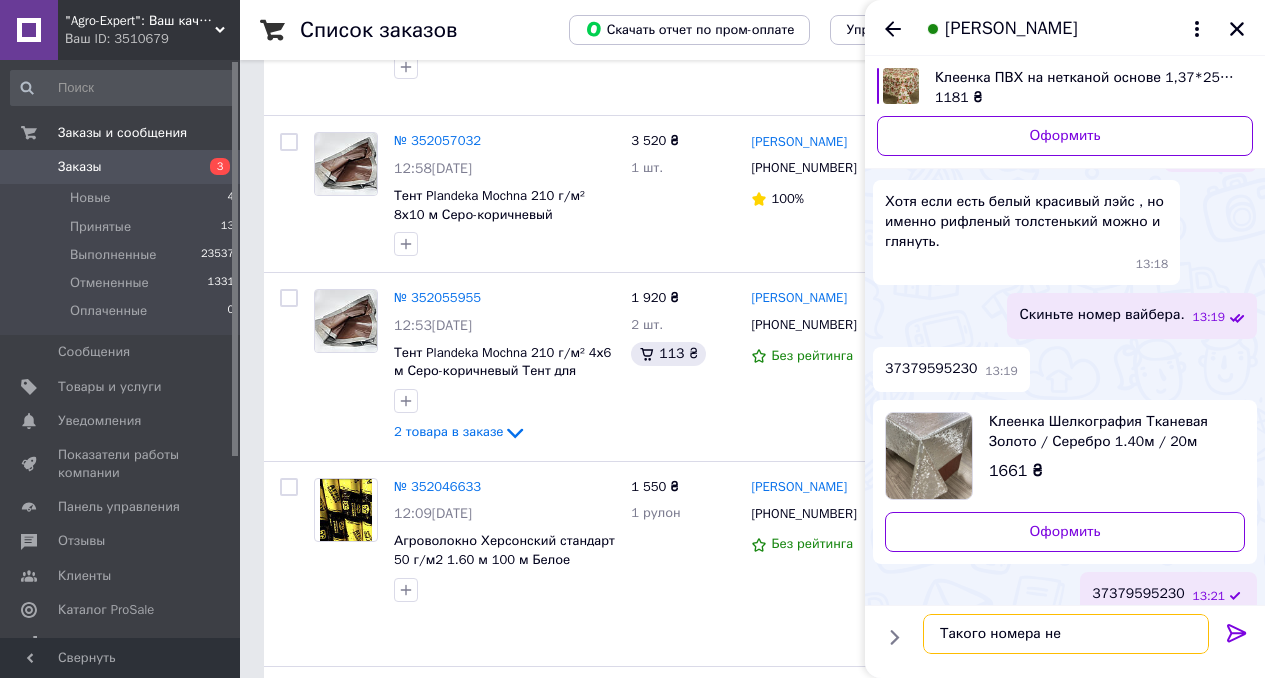 type on "Такого номера нет" 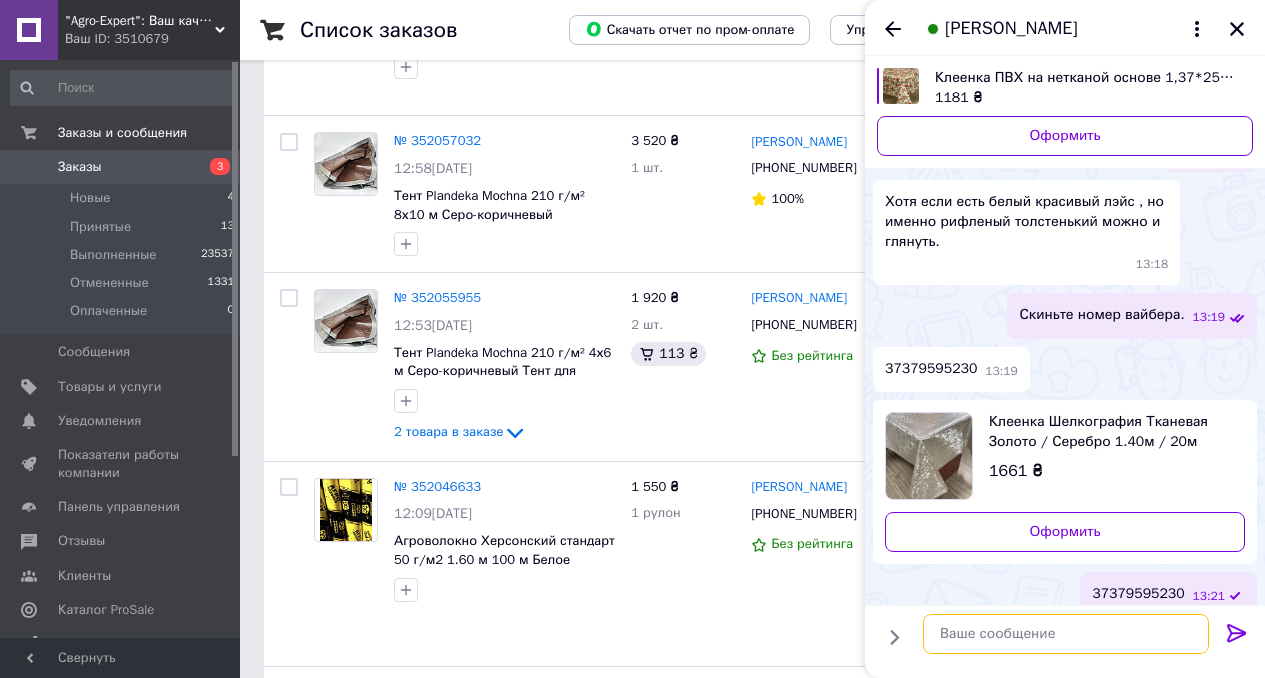 scroll, scrollTop: 801, scrollLeft: 0, axis: vertical 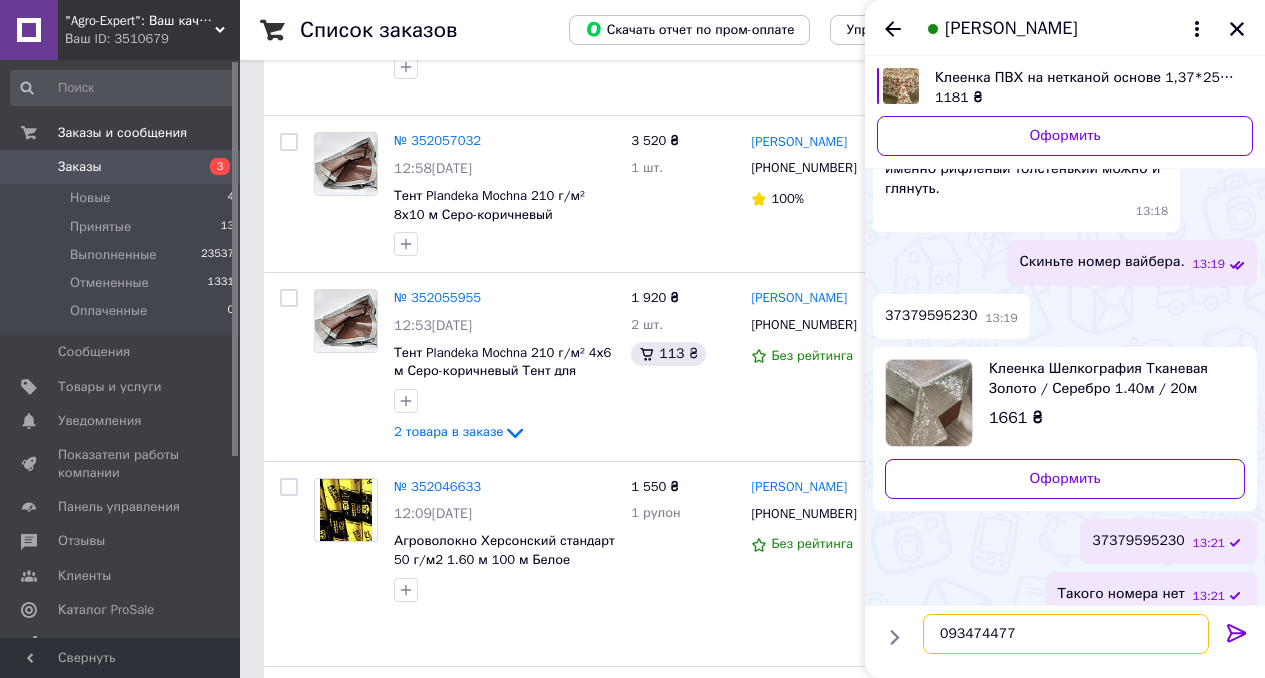 type on "0934744777" 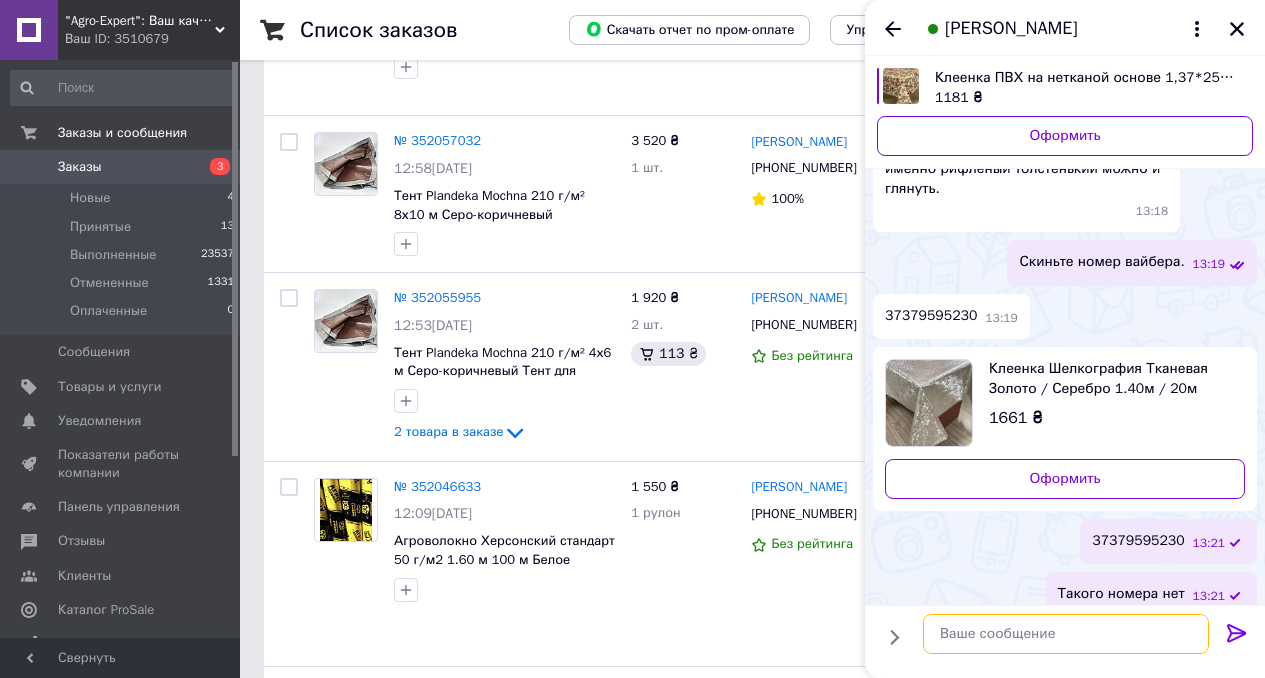 scroll, scrollTop: 854, scrollLeft: 0, axis: vertical 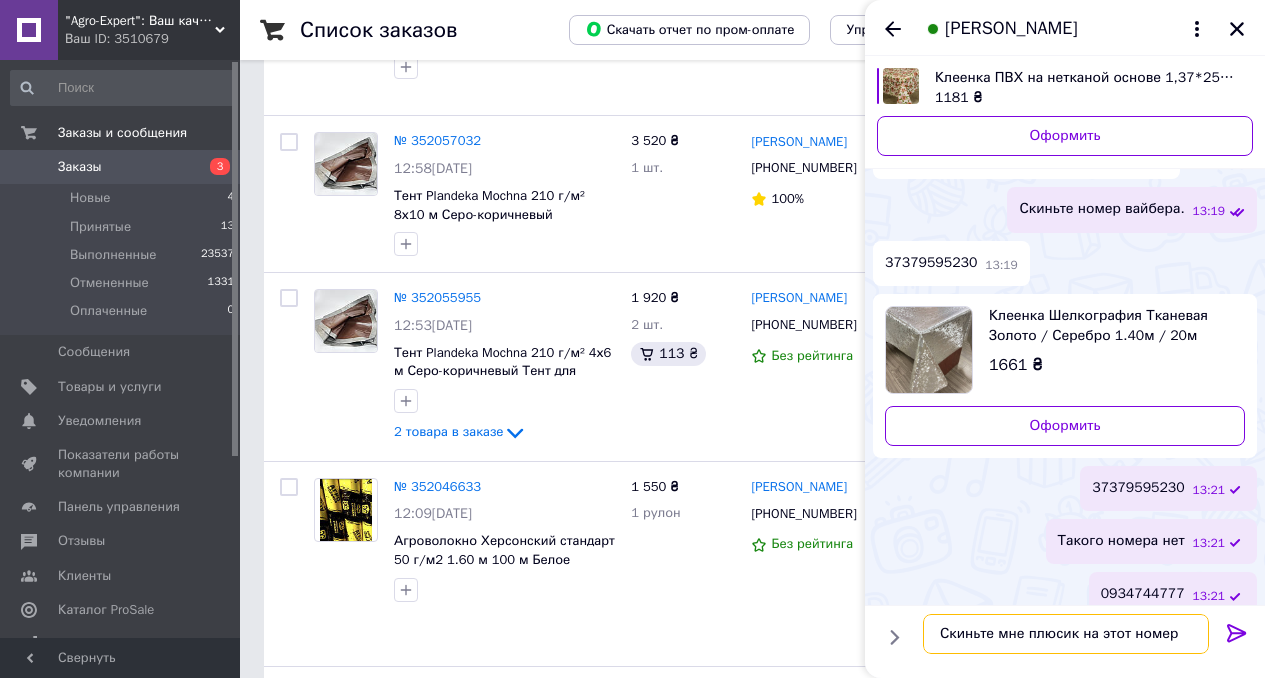 type on "Скиньте мне плюсик на этот номер)" 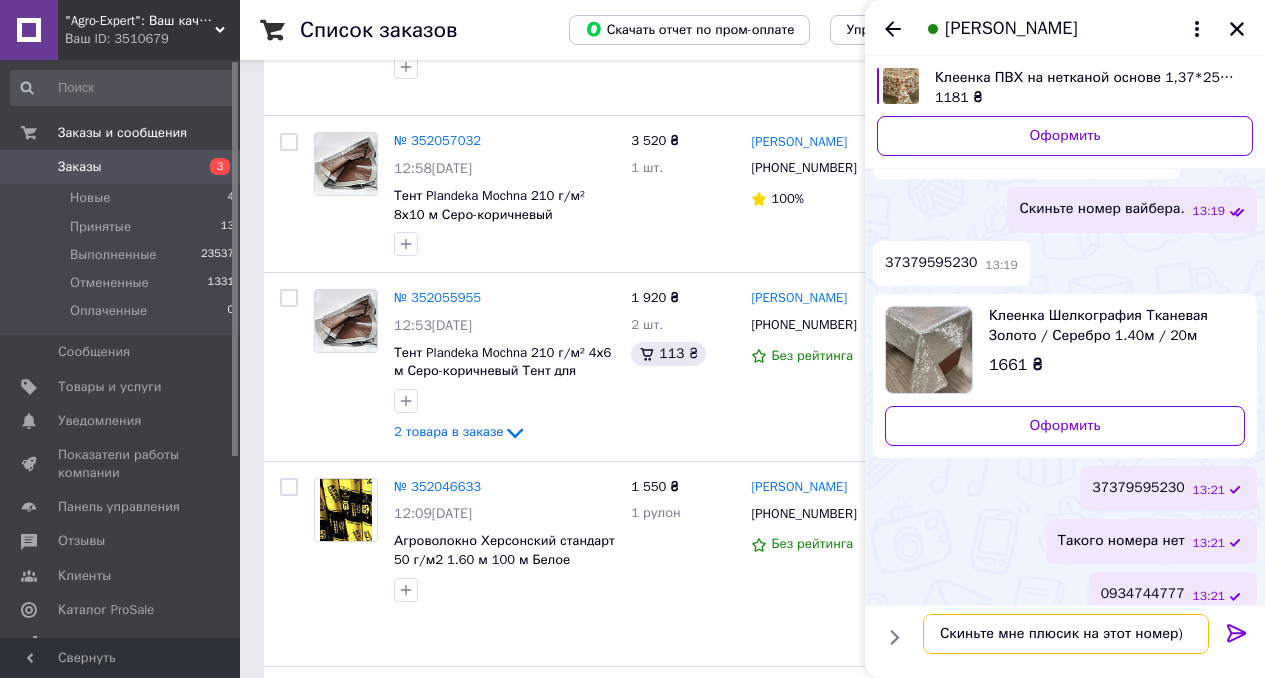 type 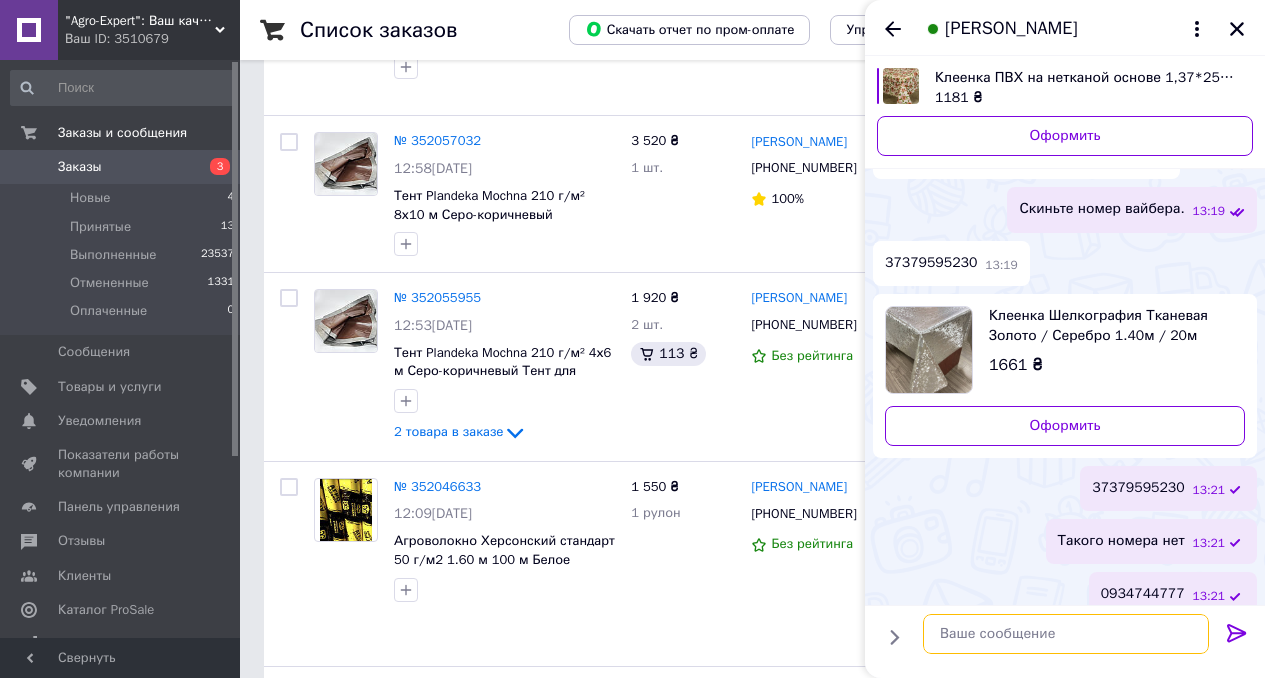 scroll, scrollTop: 927, scrollLeft: 0, axis: vertical 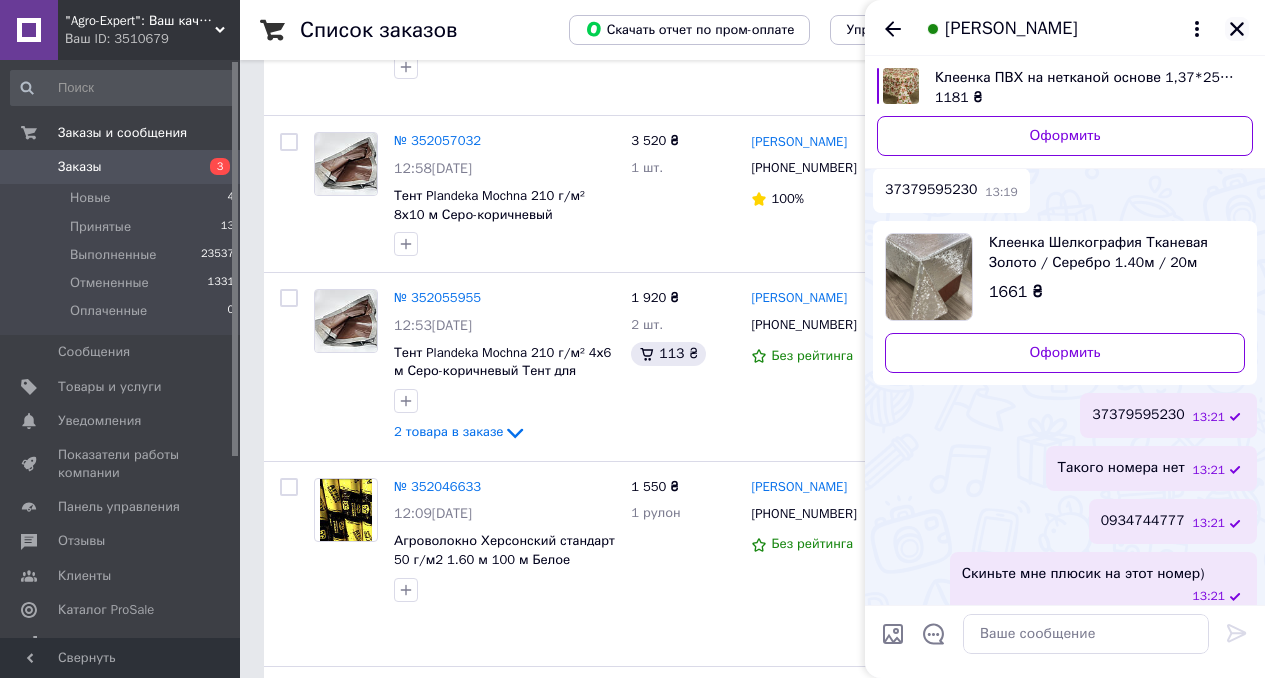 click 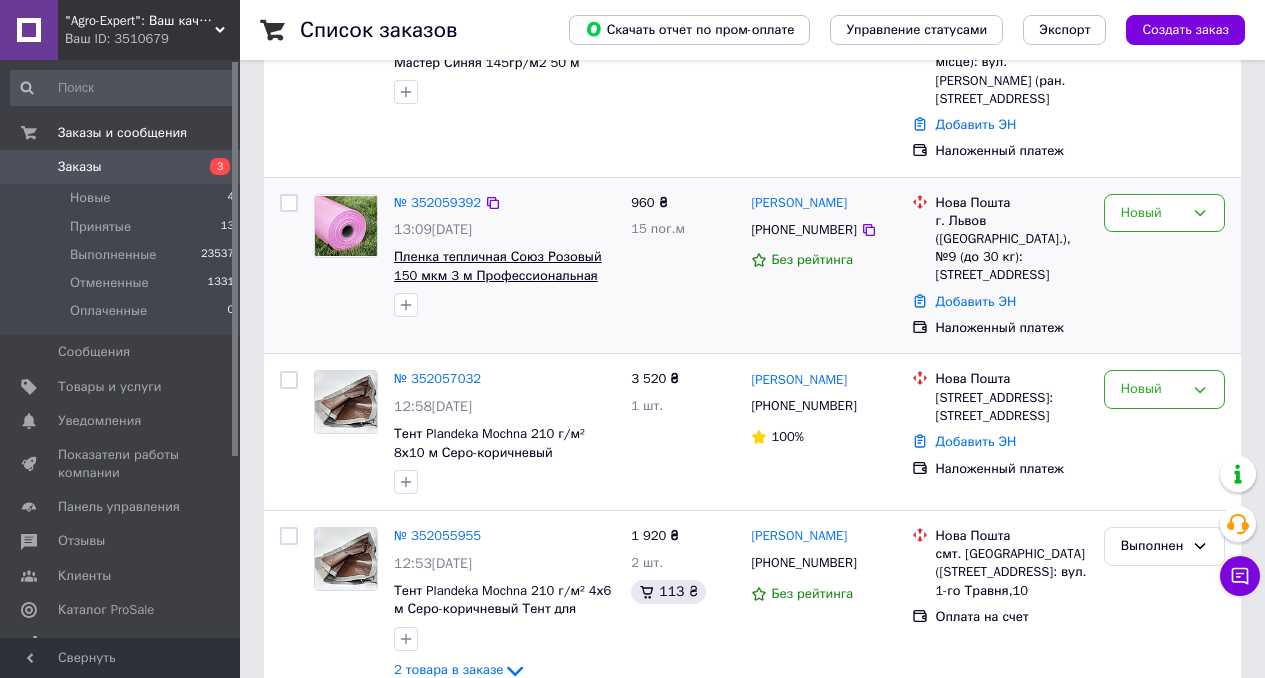 scroll, scrollTop: 262, scrollLeft: 0, axis: vertical 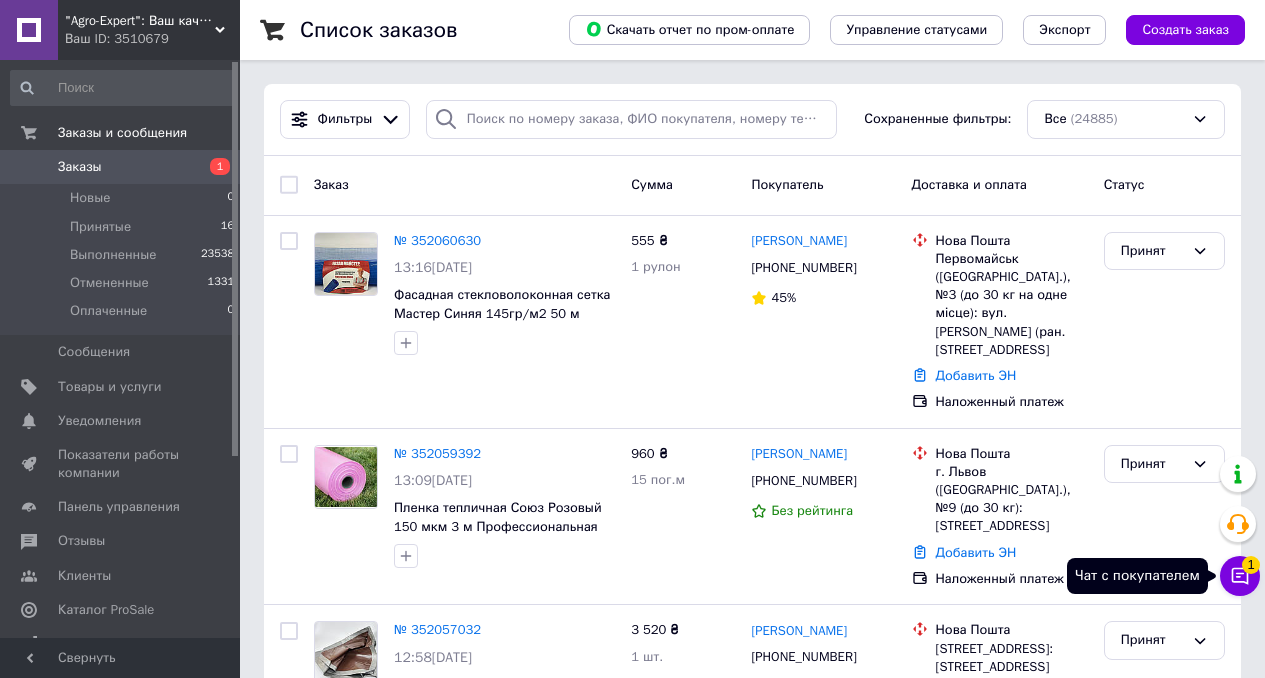 click 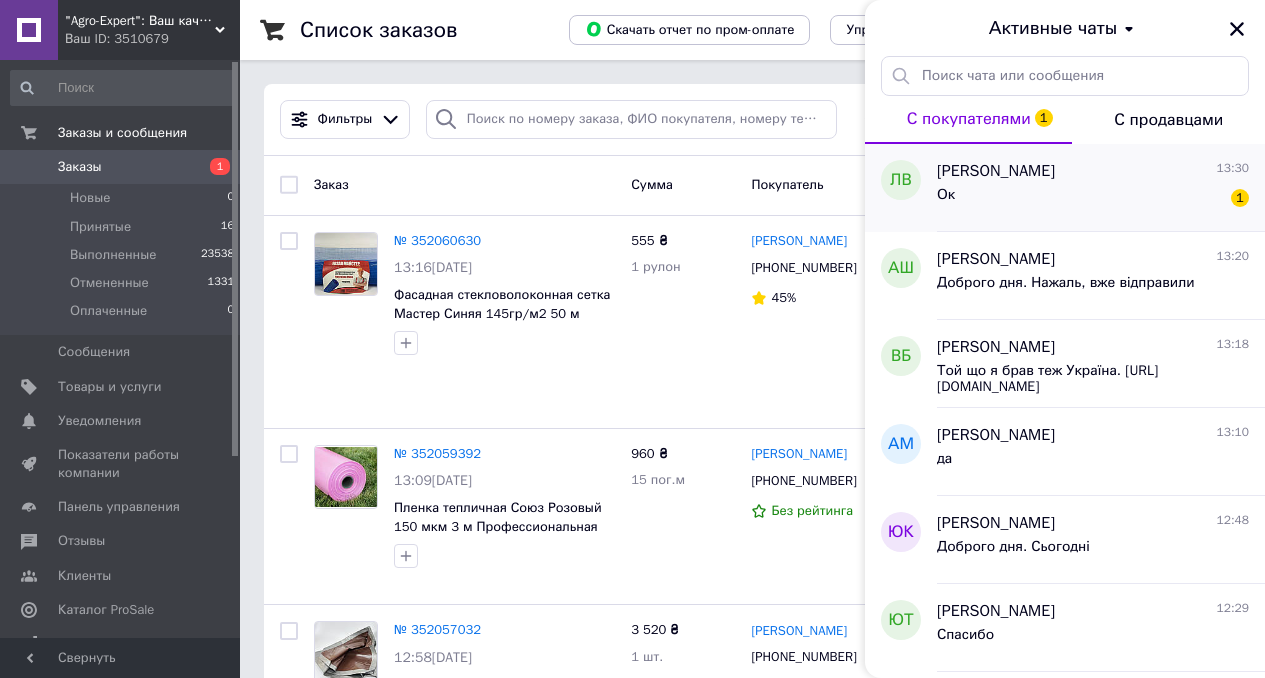 click on "Ок 1" at bounding box center (1093, 199) 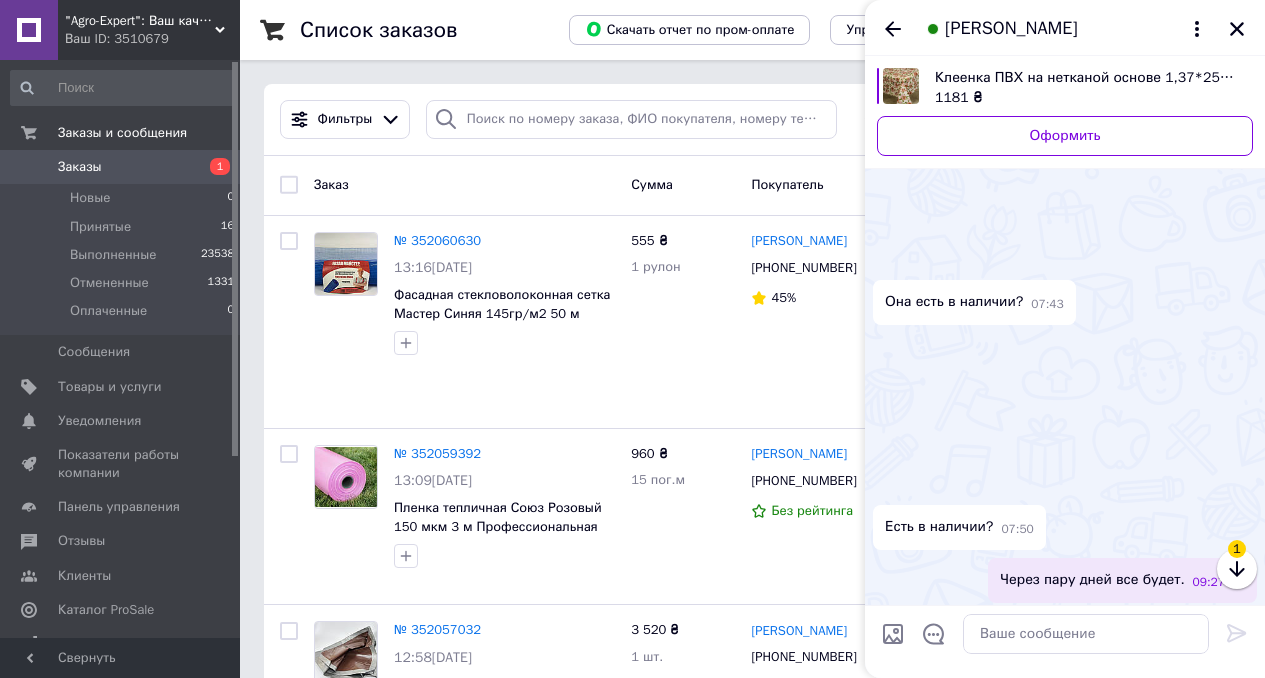 scroll, scrollTop: 1118, scrollLeft: 0, axis: vertical 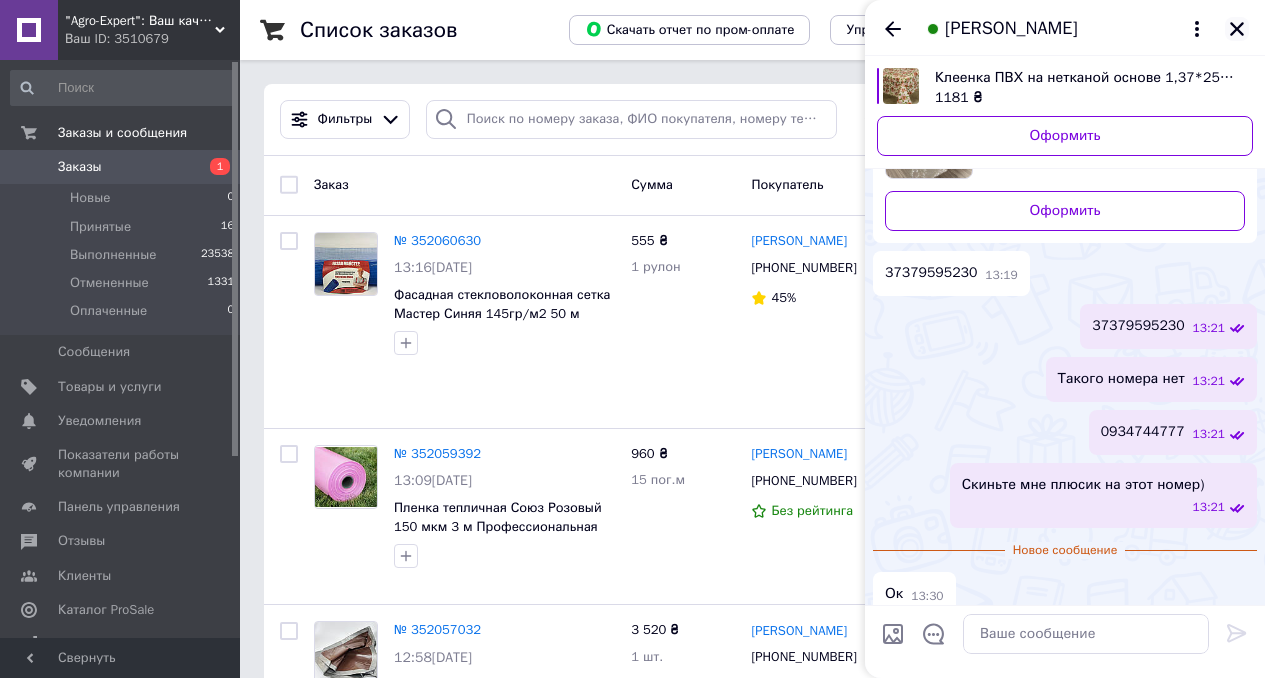 click 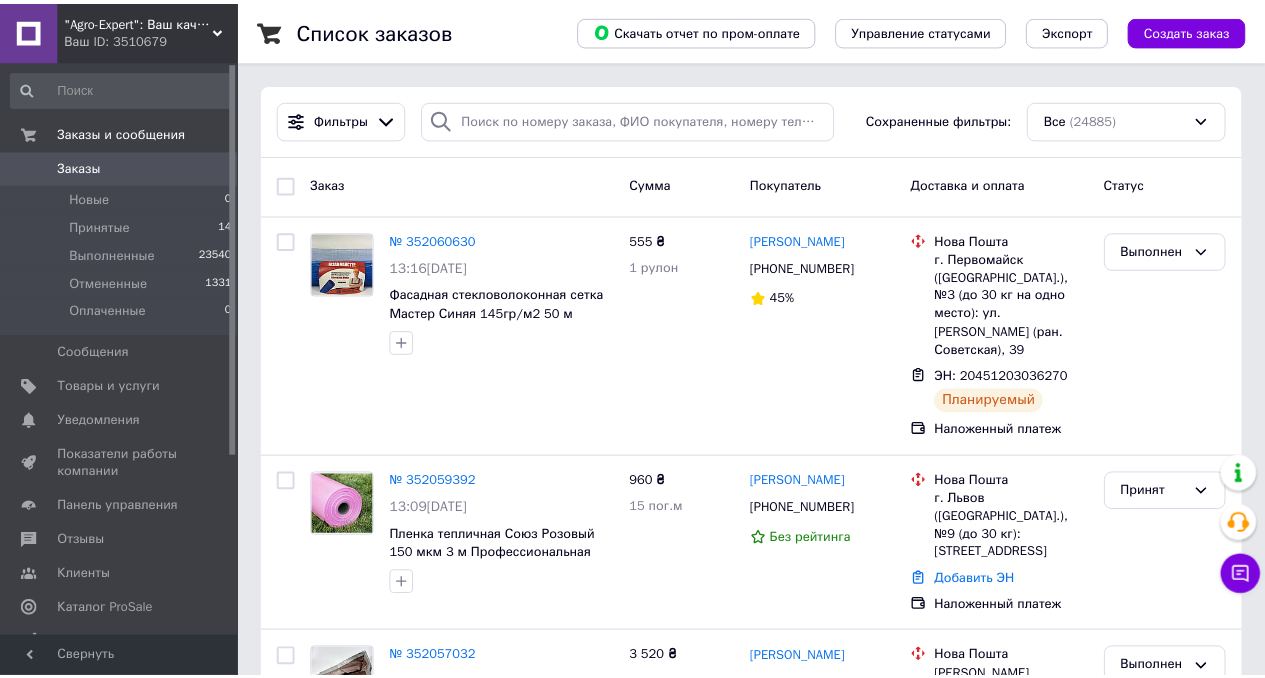 scroll, scrollTop: 0, scrollLeft: 0, axis: both 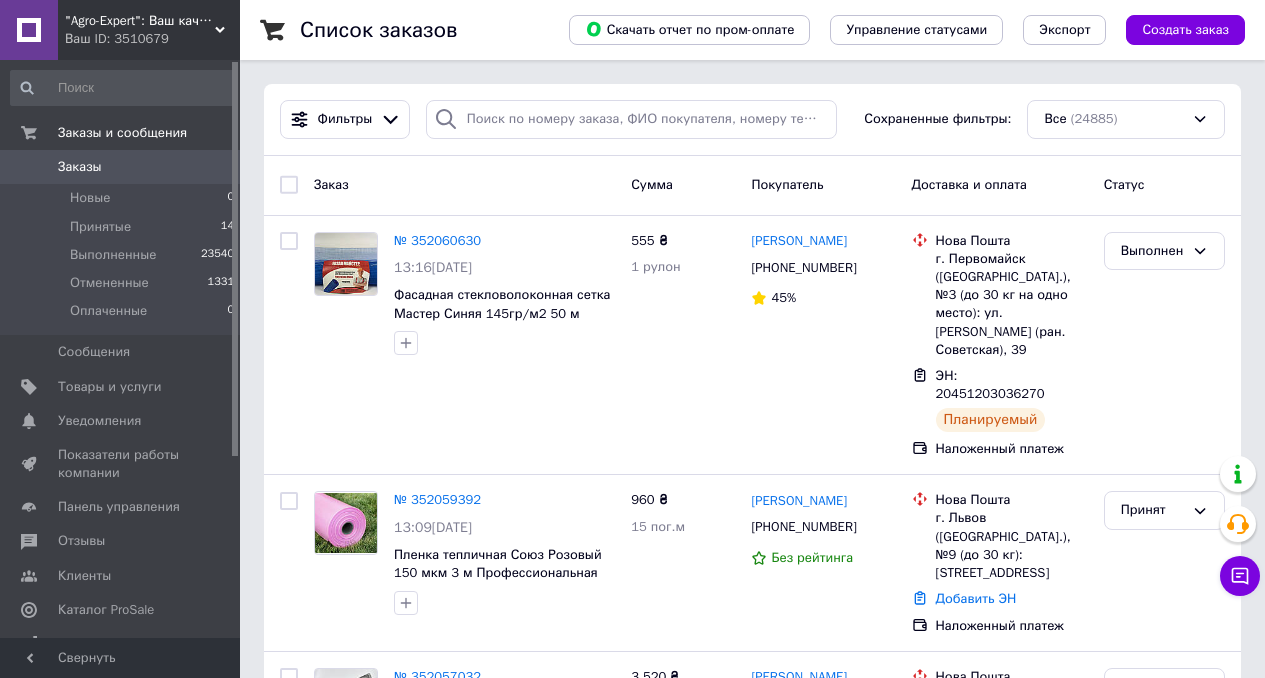 click on "Заказы 0" at bounding box center [123, 167] 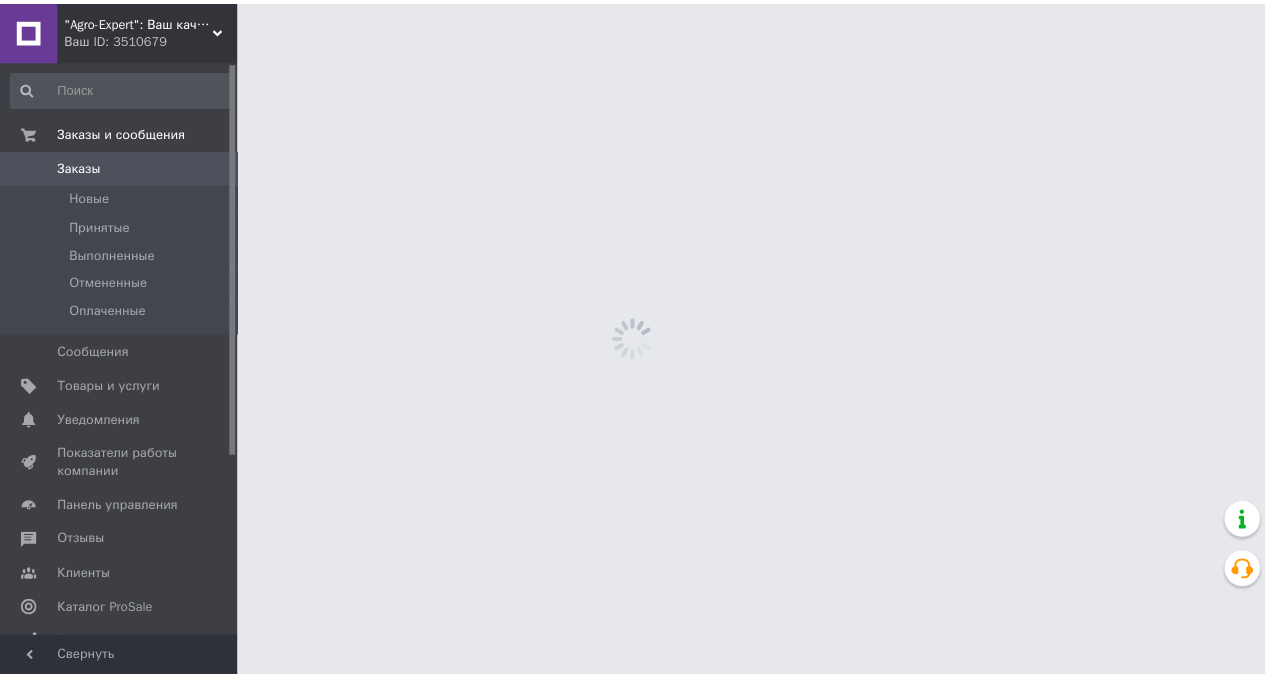 scroll, scrollTop: 0, scrollLeft: 0, axis: both 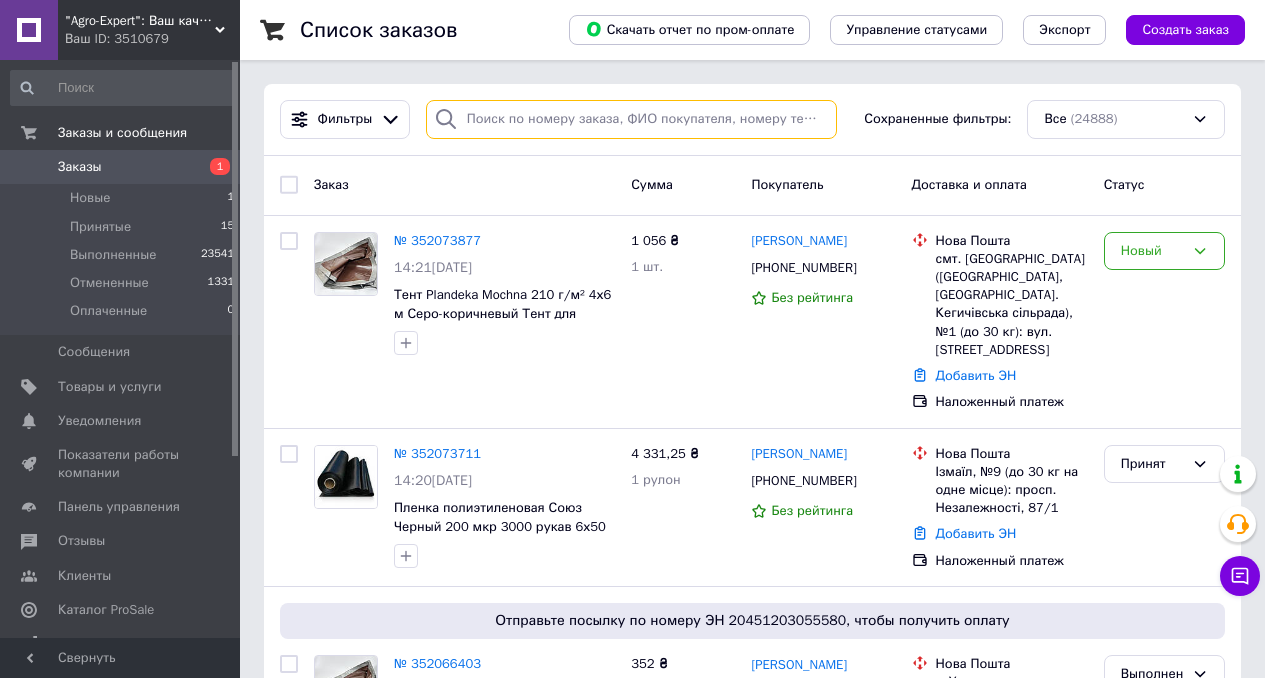 click at bounding box center (631, 119) 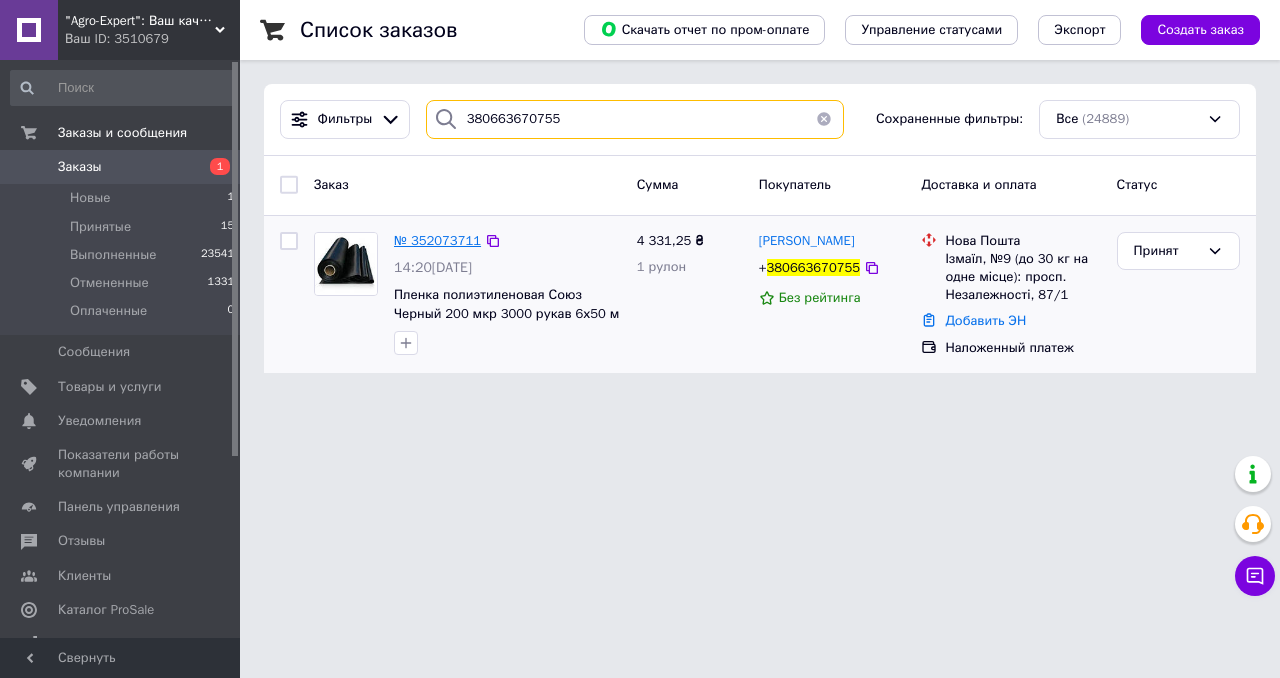 type on "380663670755" 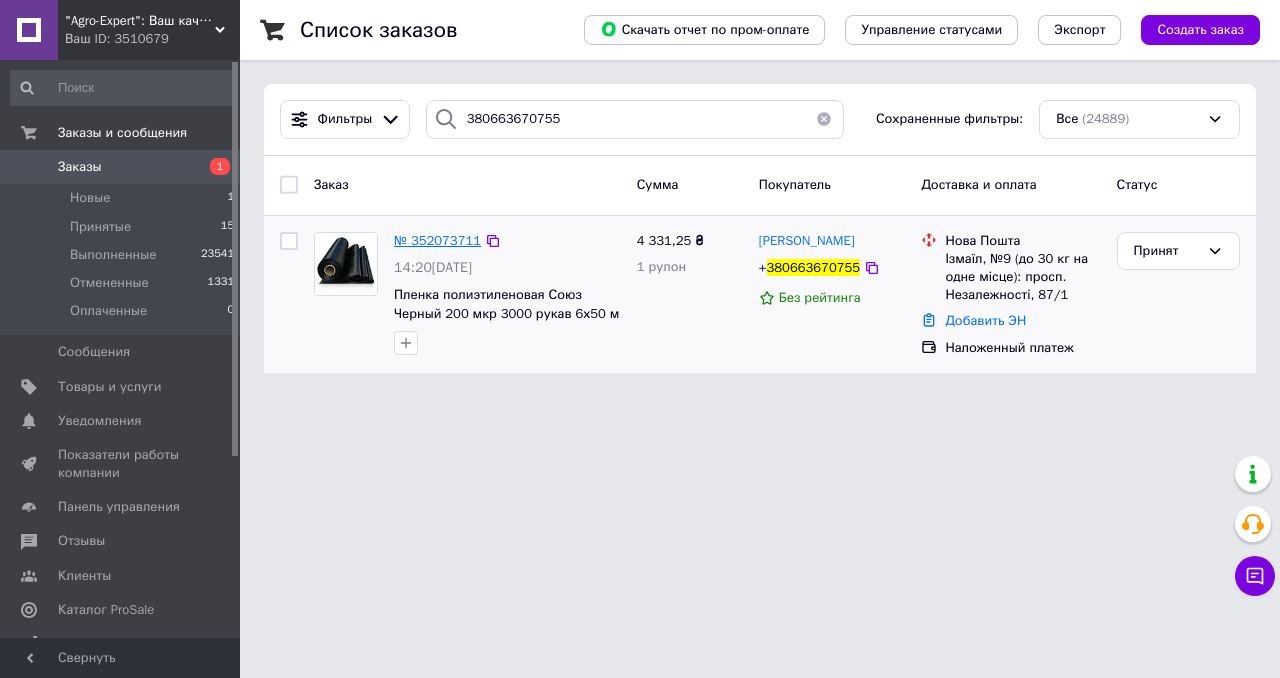 click on "№ 352073711" at bounding box center [437, 240] 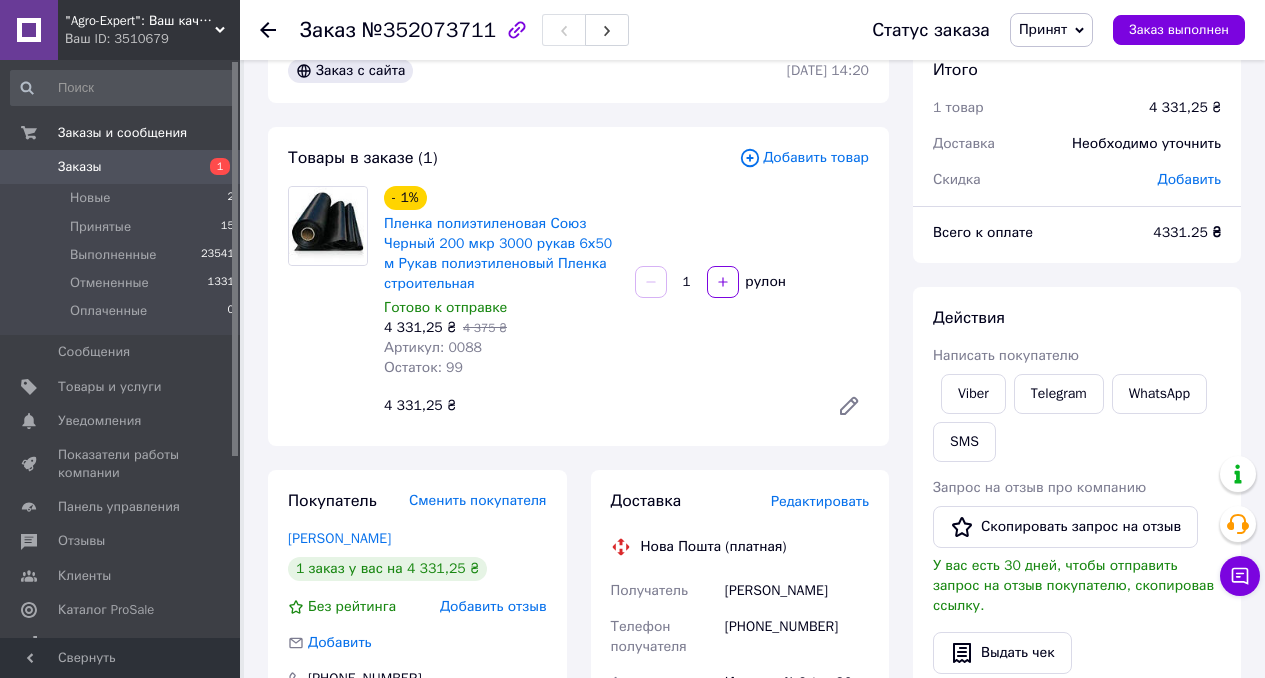 scroll, scrollTop: 0, scrollLeft: 0, axis: both 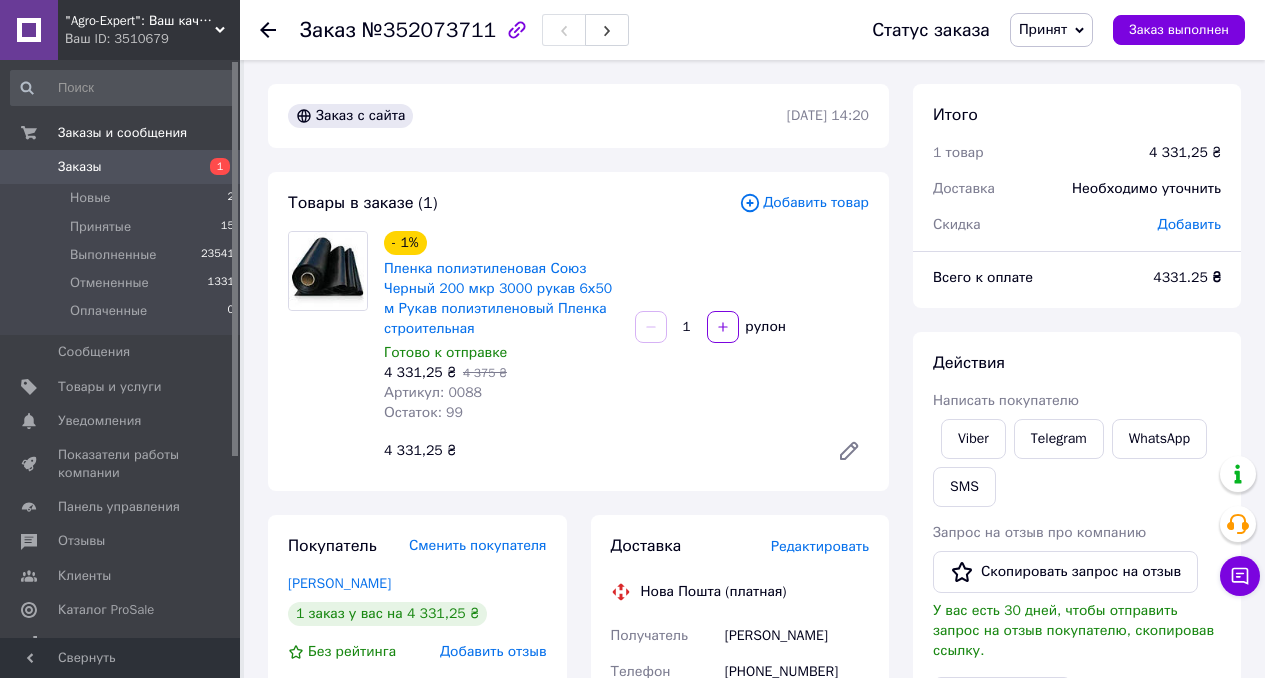 click 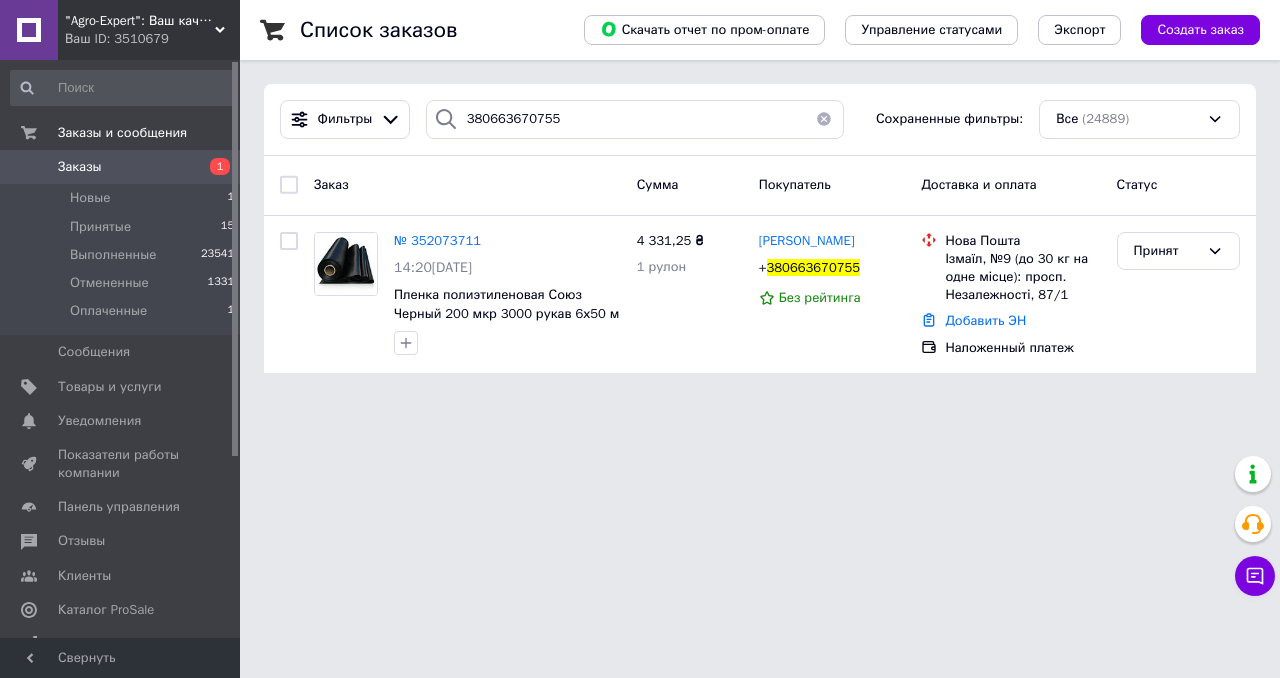 click on "Заказы" at bounding box center [121, 167] 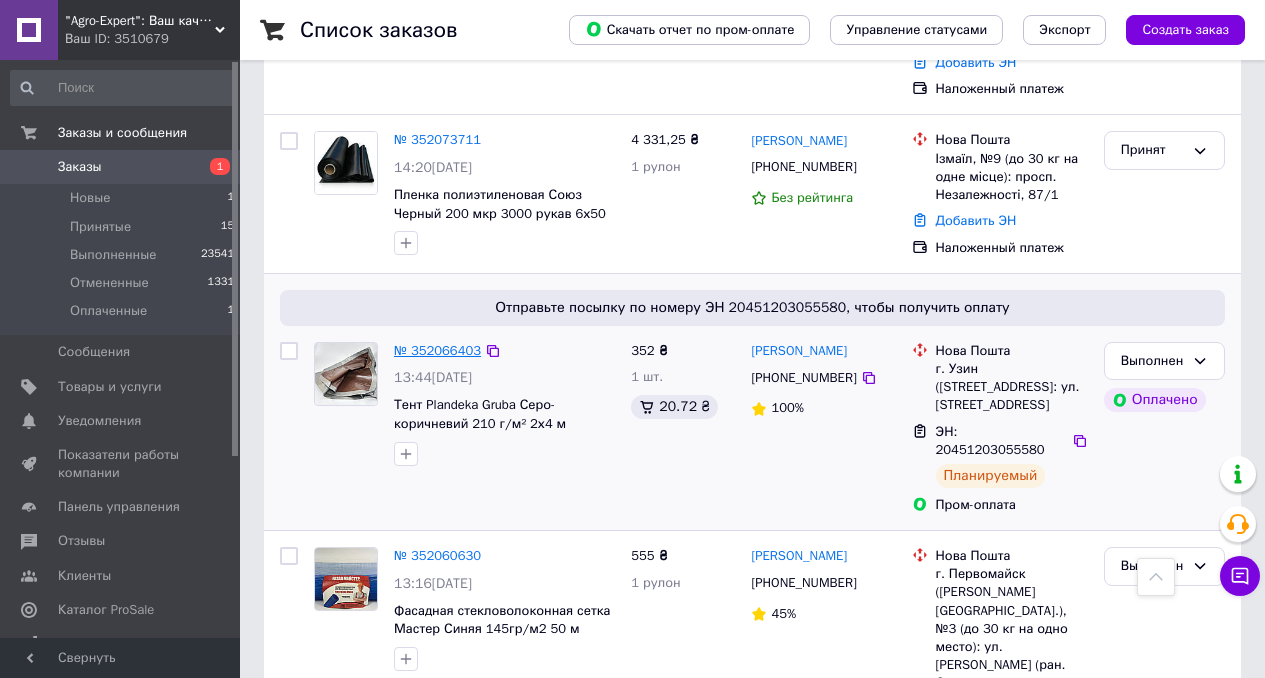 scroll, scrollTop: 405, scrollLeft: 0, axis: vertical 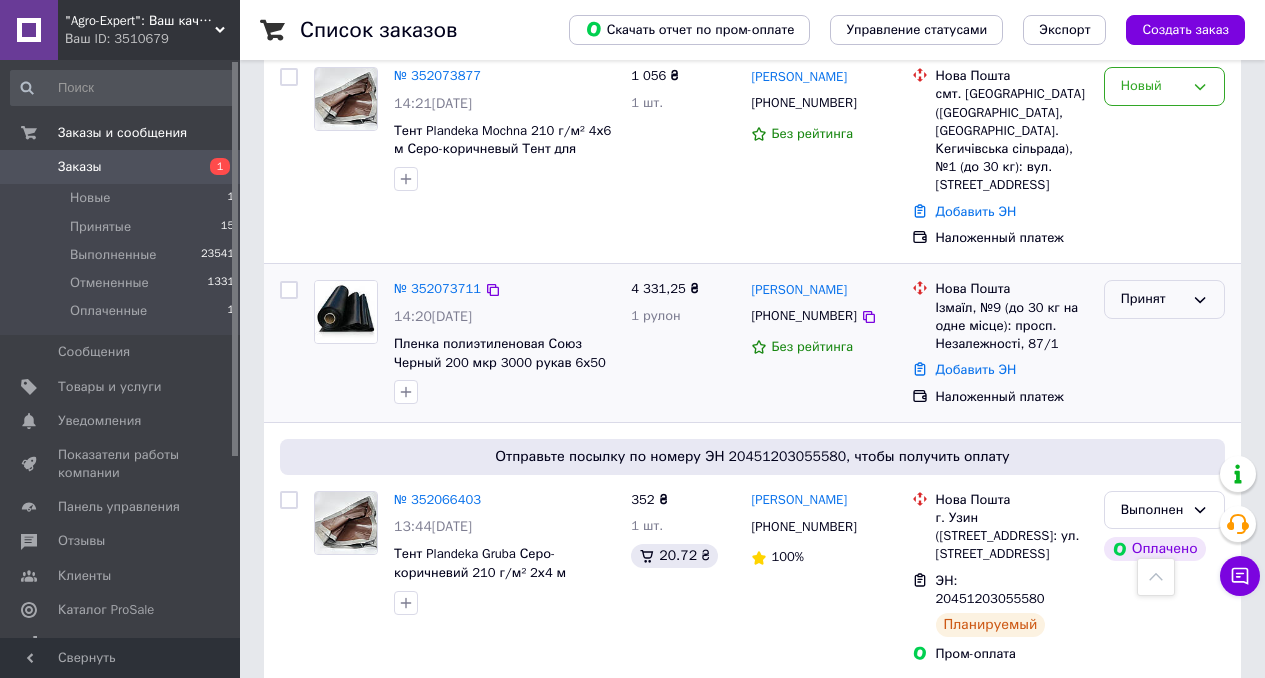 click on "Принят" at bounding box center [1164, 299] 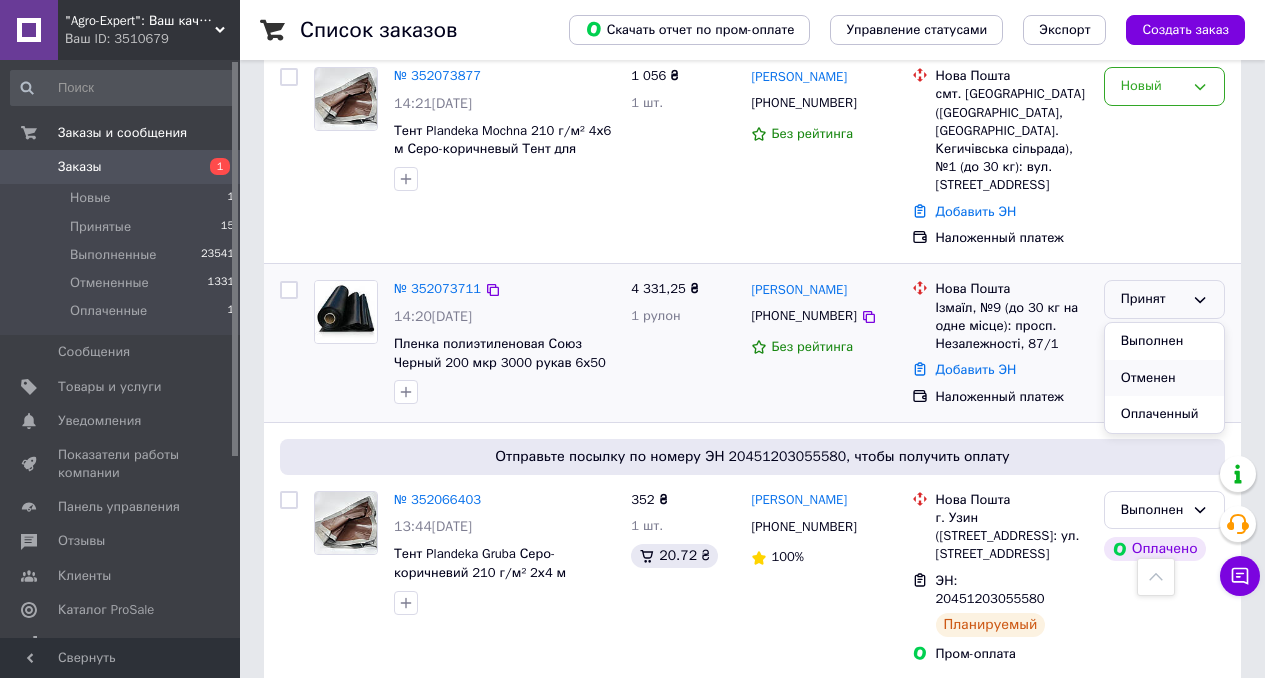 click on "Отменен" at bounding box center [1164, 378] 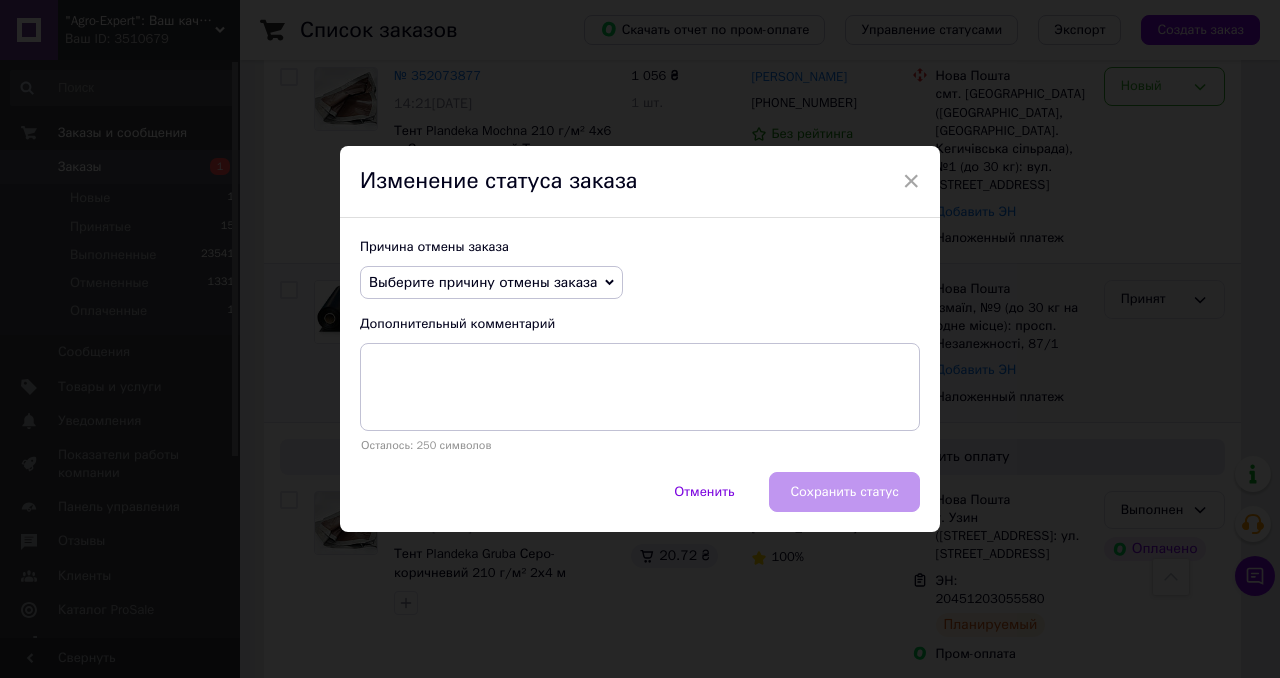 click on "Выберите причину отмены заказа" at bounding box center (483, 282) 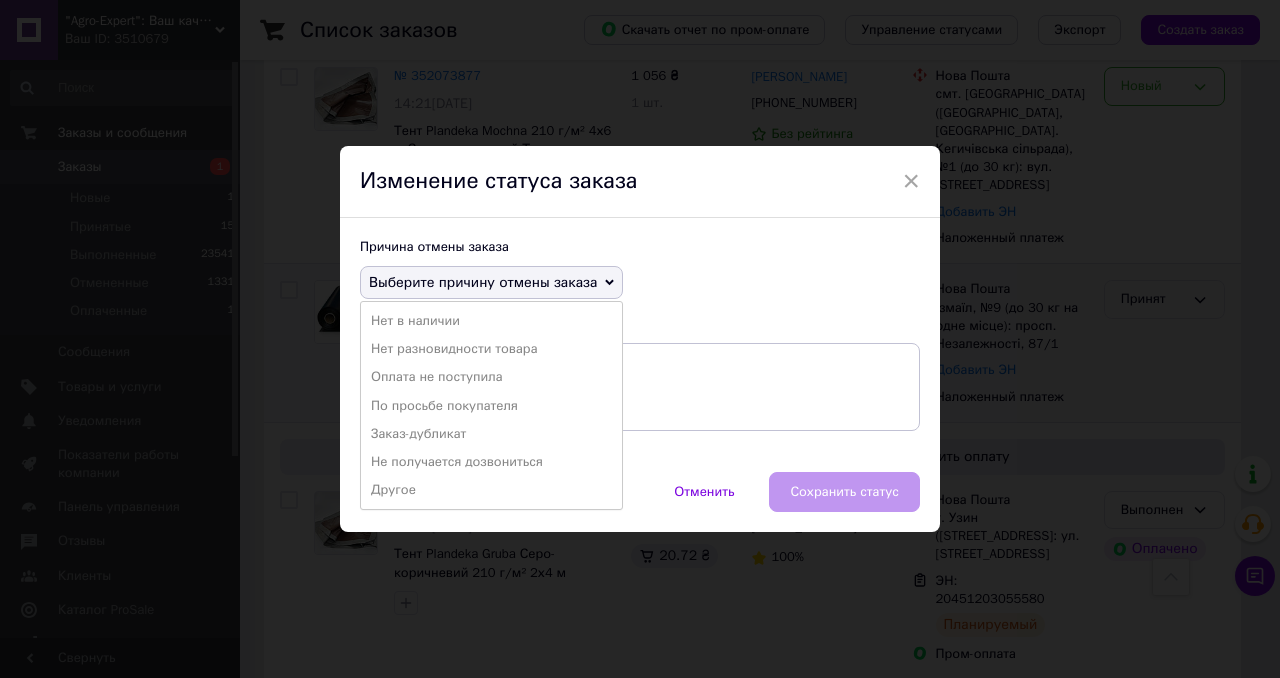 click on "По просьбе покупателя" at bounding box center (491, 406) 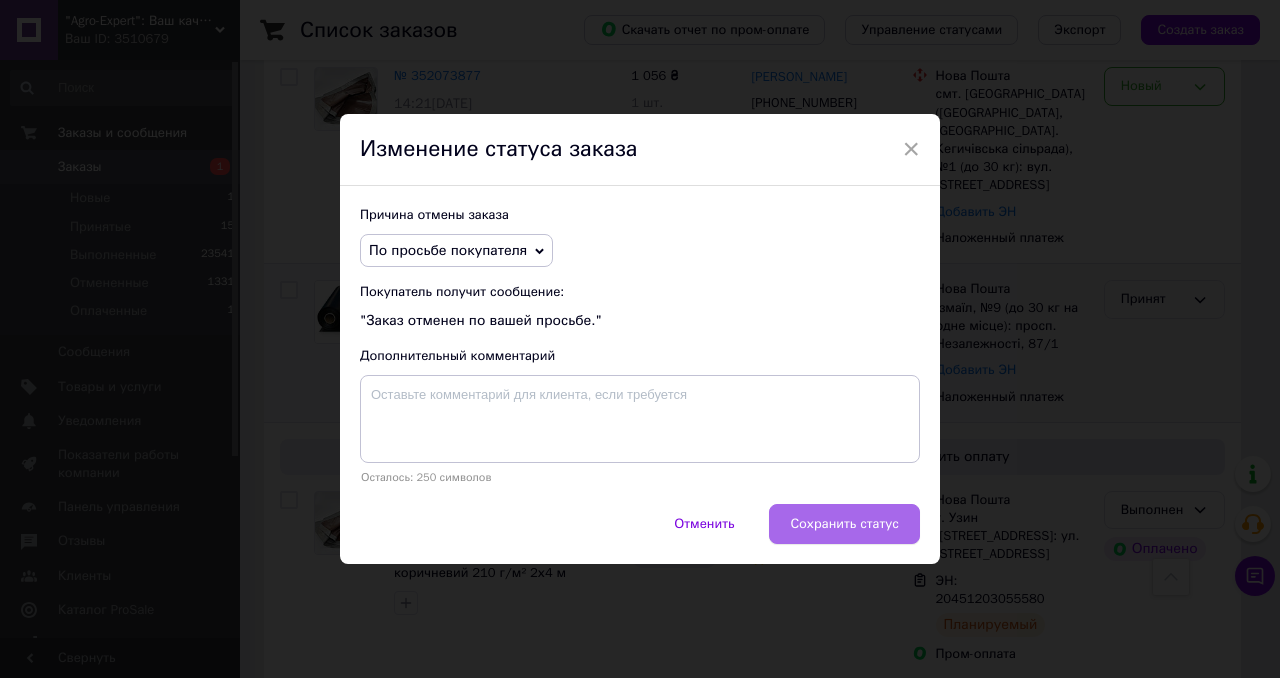 click on "Сохранить статус" at bounding box center (844, 524) 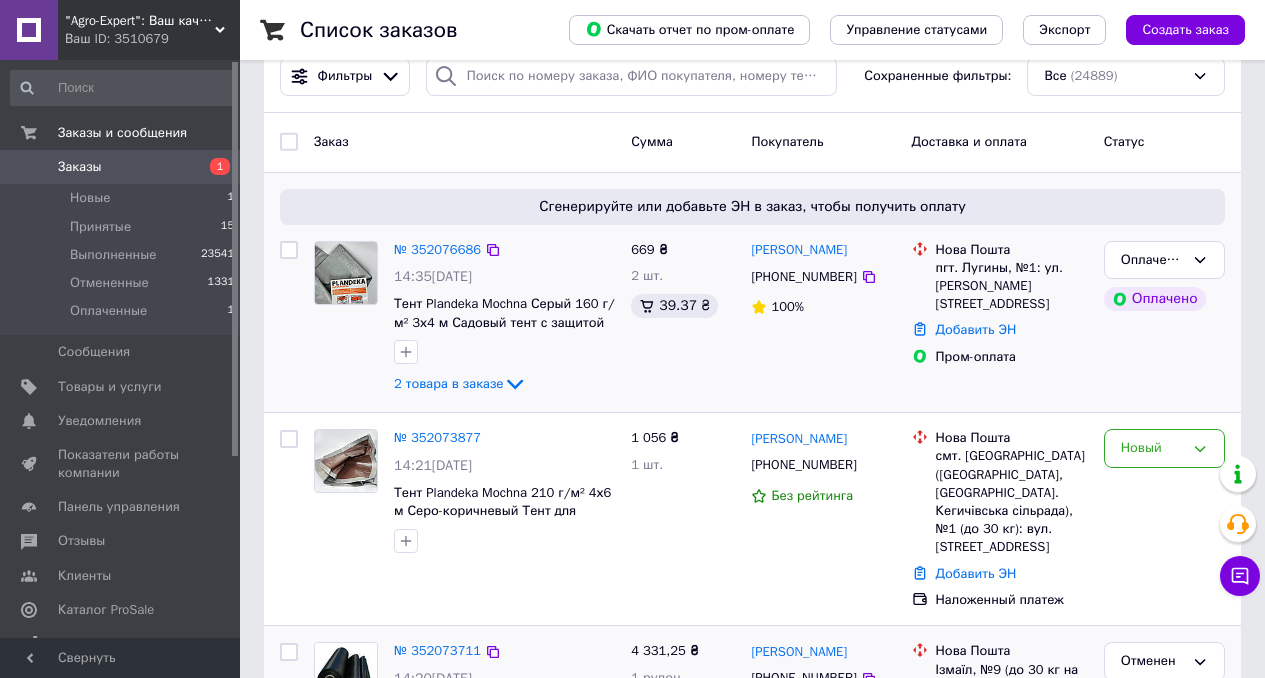 scroll, scrollTop: 42, scrollLeft: 0, axis: vertical 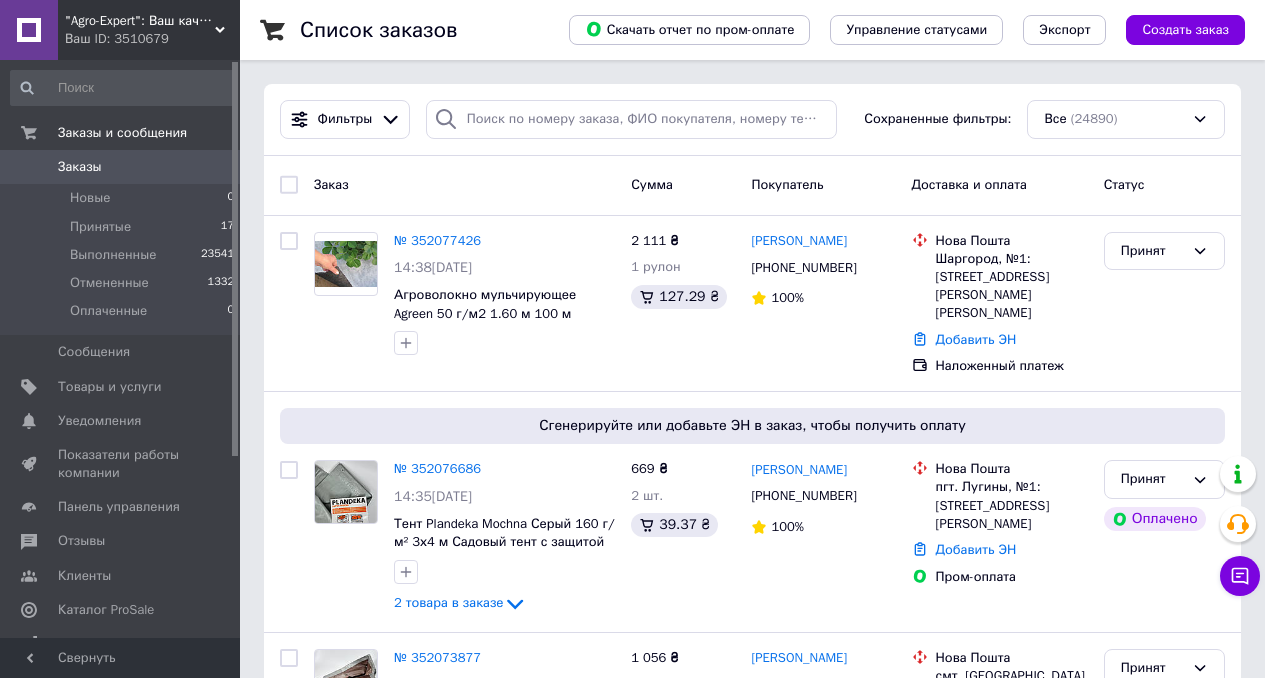 click on "Заказы" at bounding box center (121, 167) 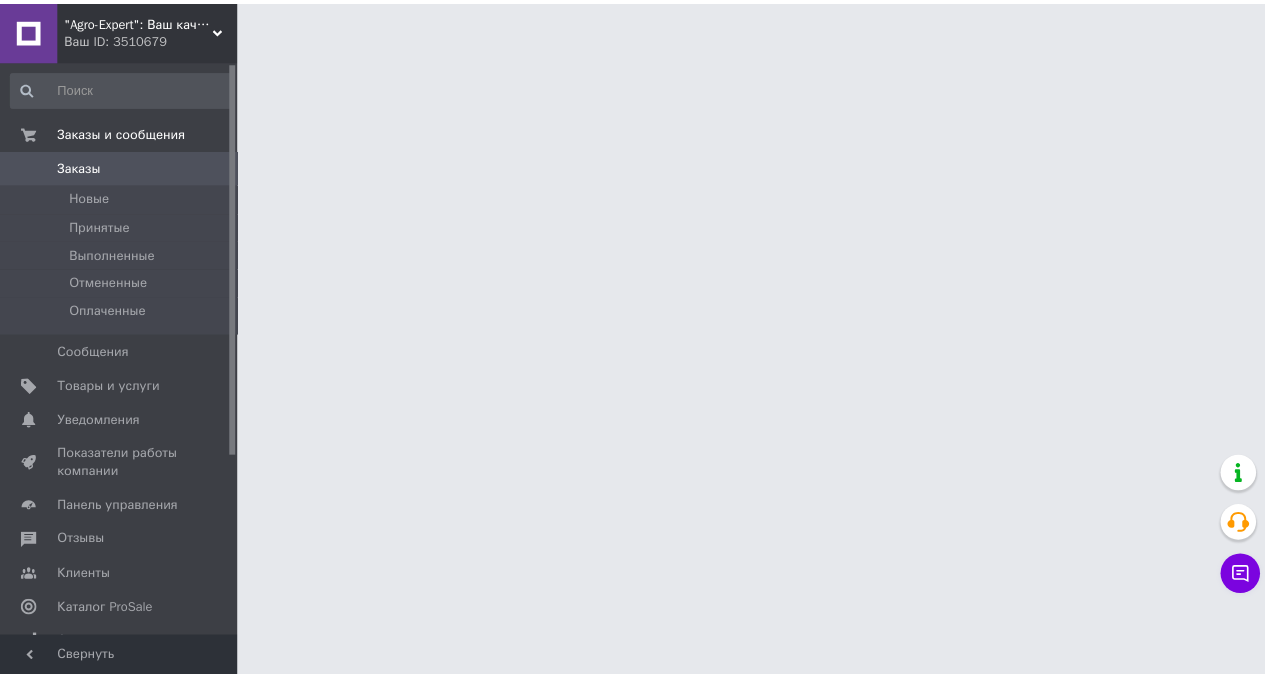 scroll, scrollTop: 0, scrollLeft: 0, axis: both 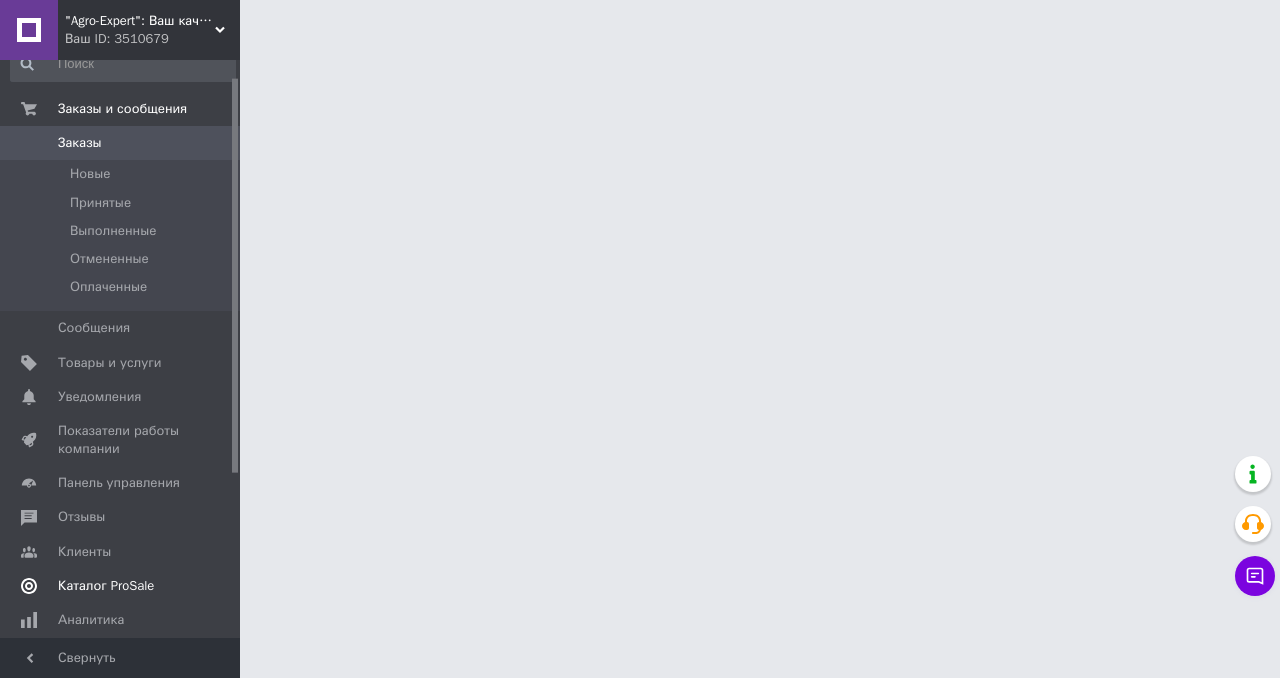 click on "Каталог ProSale" at bounding box center (106, 586) 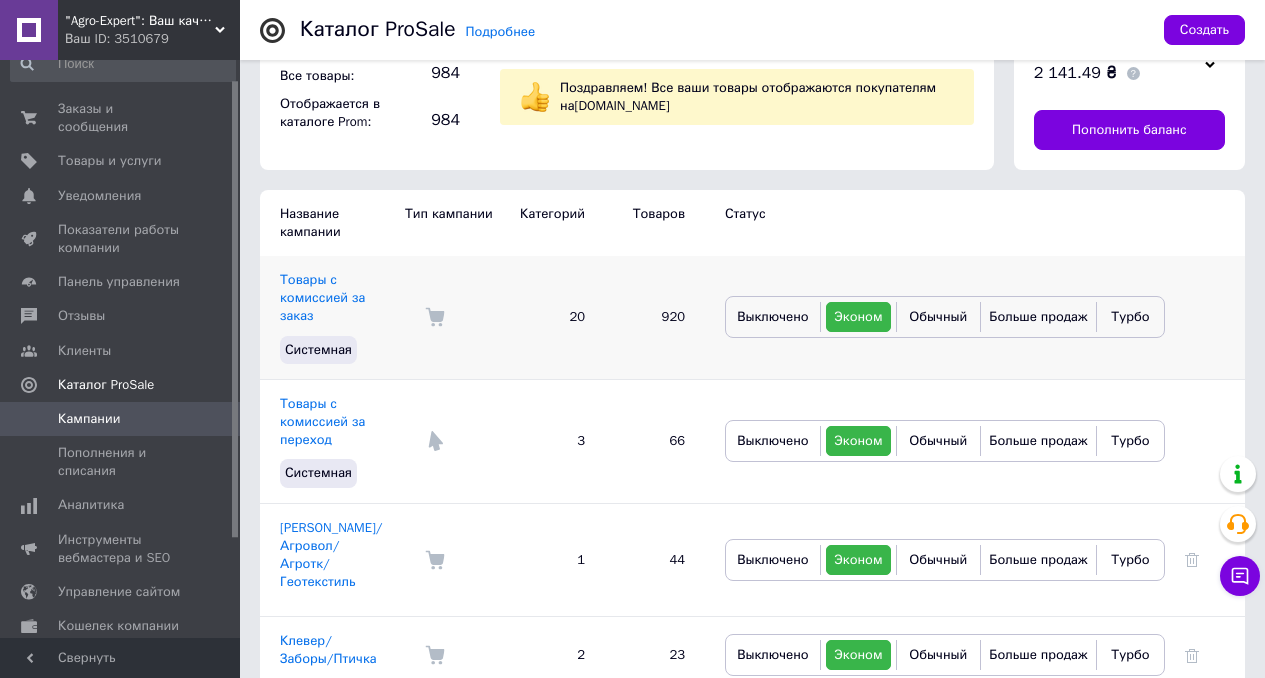 scroll, scrollTop: 0, scrollLeft: 0, axis: both 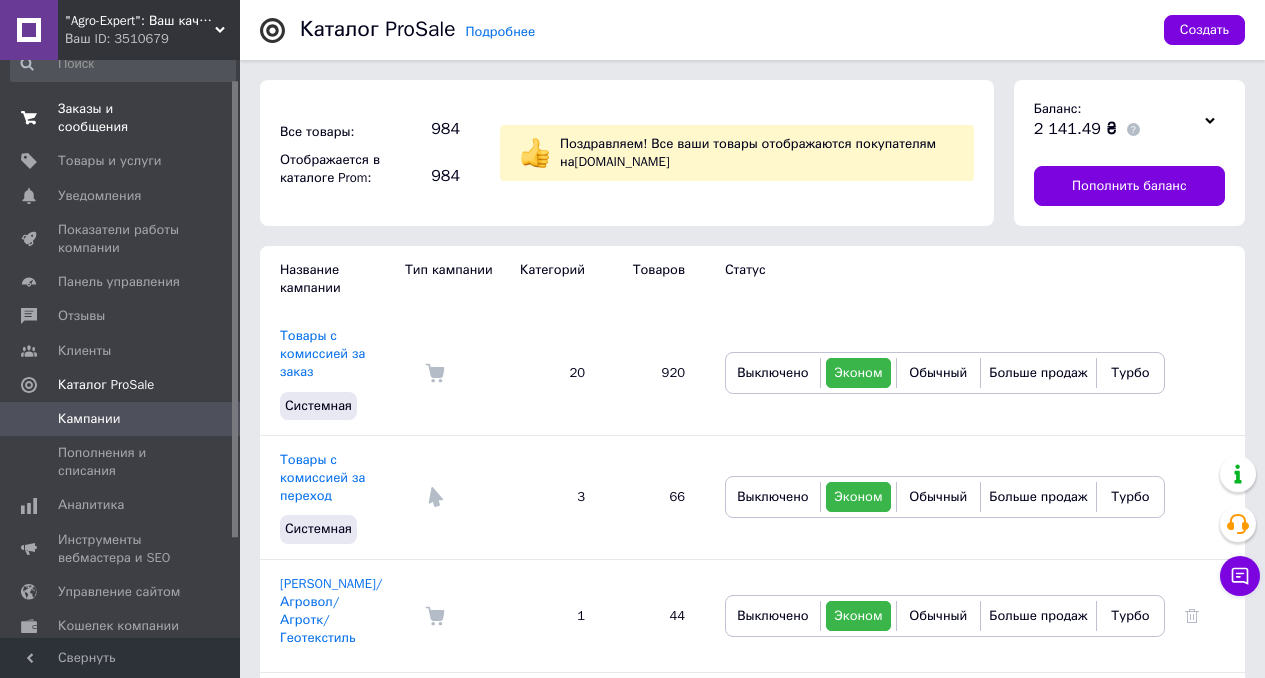 click on "Заказы и сообщения" at bounding box center [121, 118] 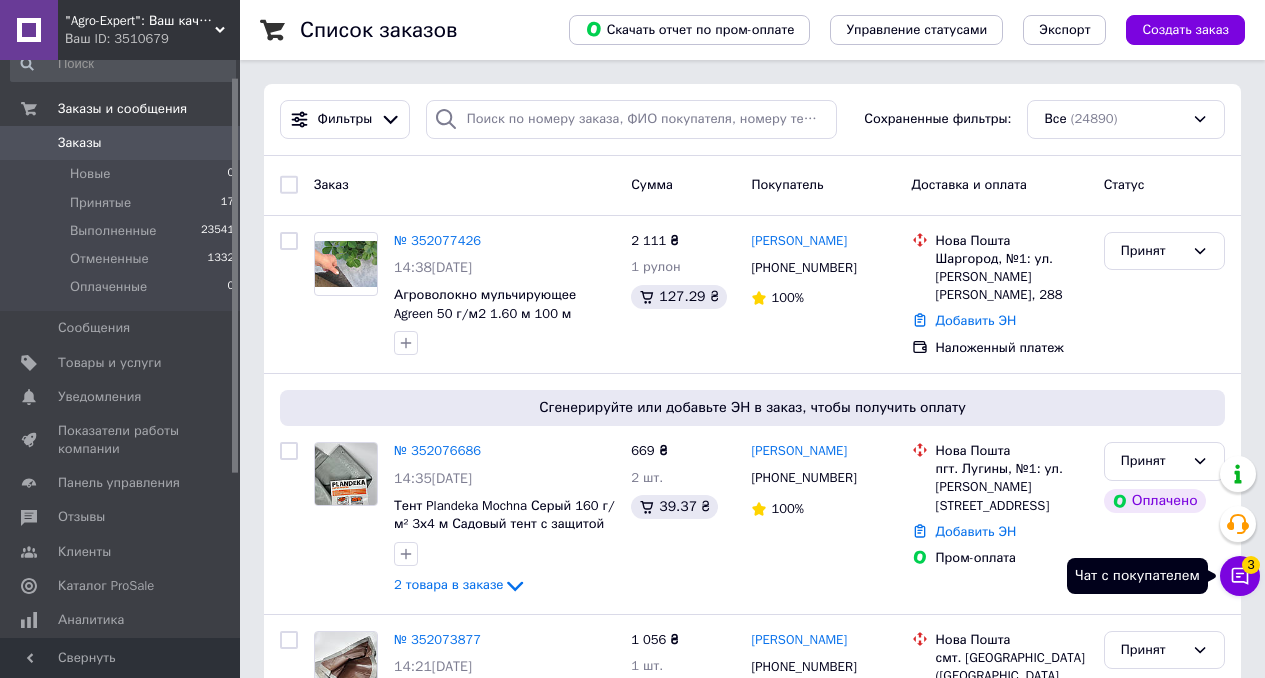 click 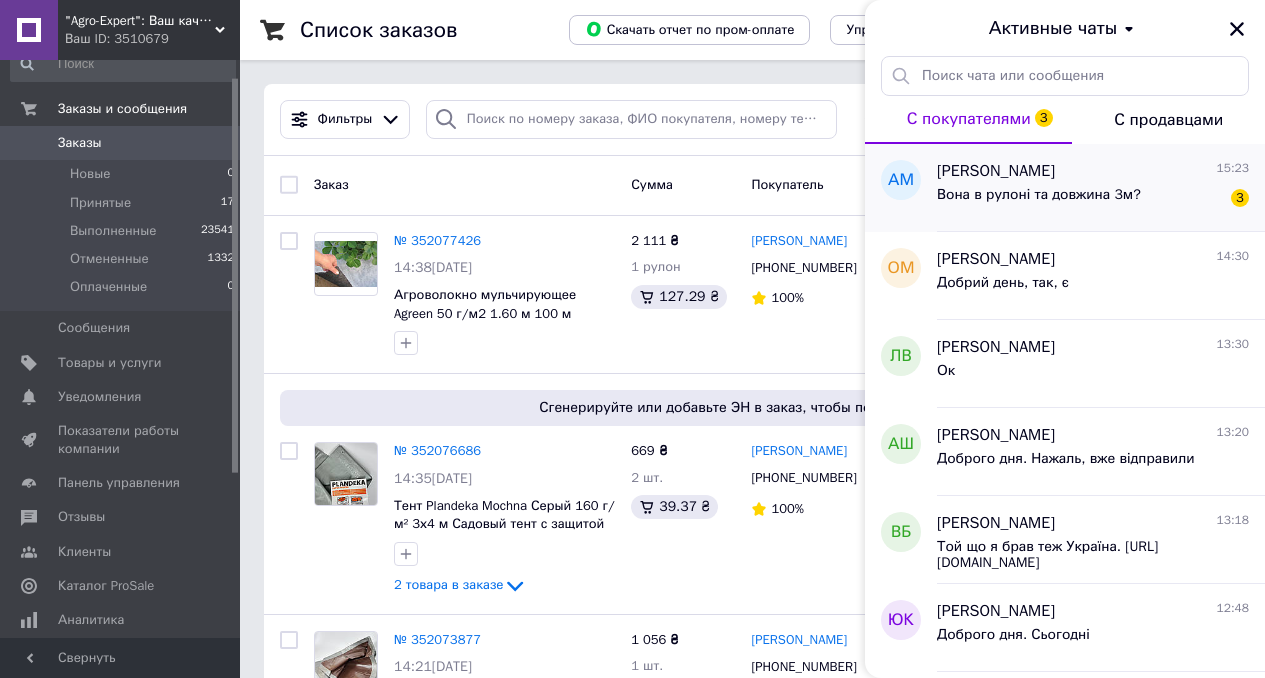 click on "Анна Машталир 15:23" at bounding box center [1093, 171] 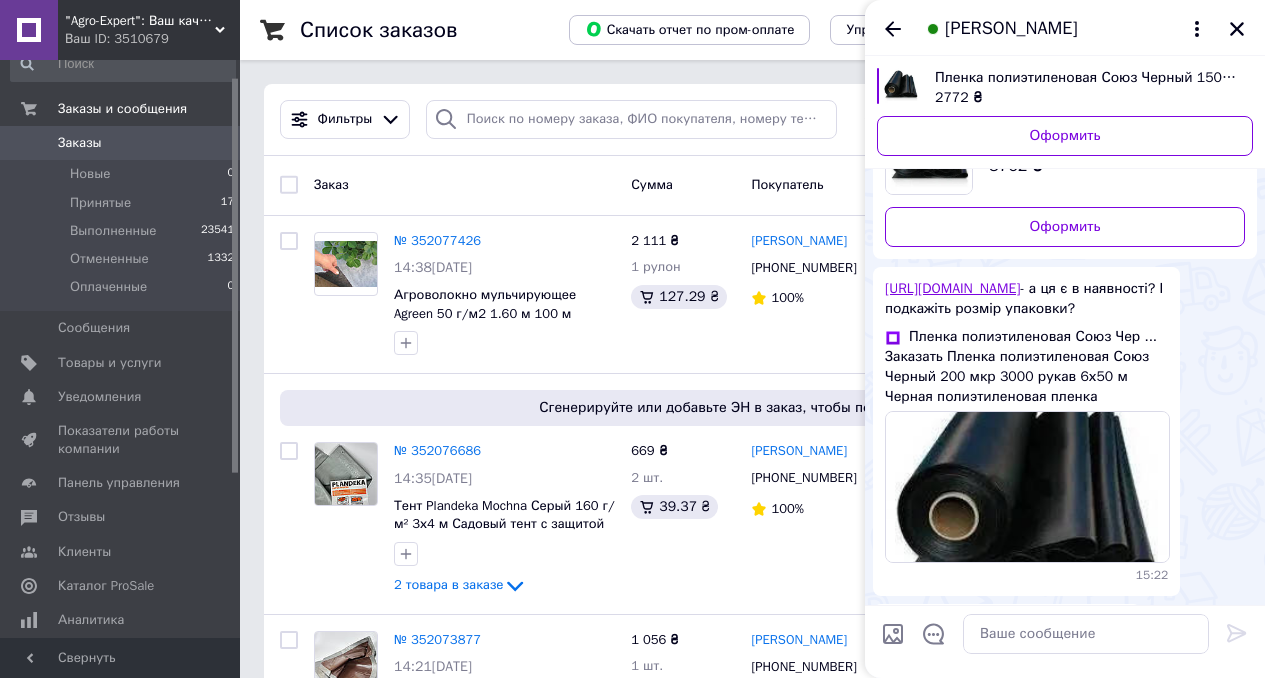 scroll, scrollTop: 695, scrollLeft: 0, axis: vertical 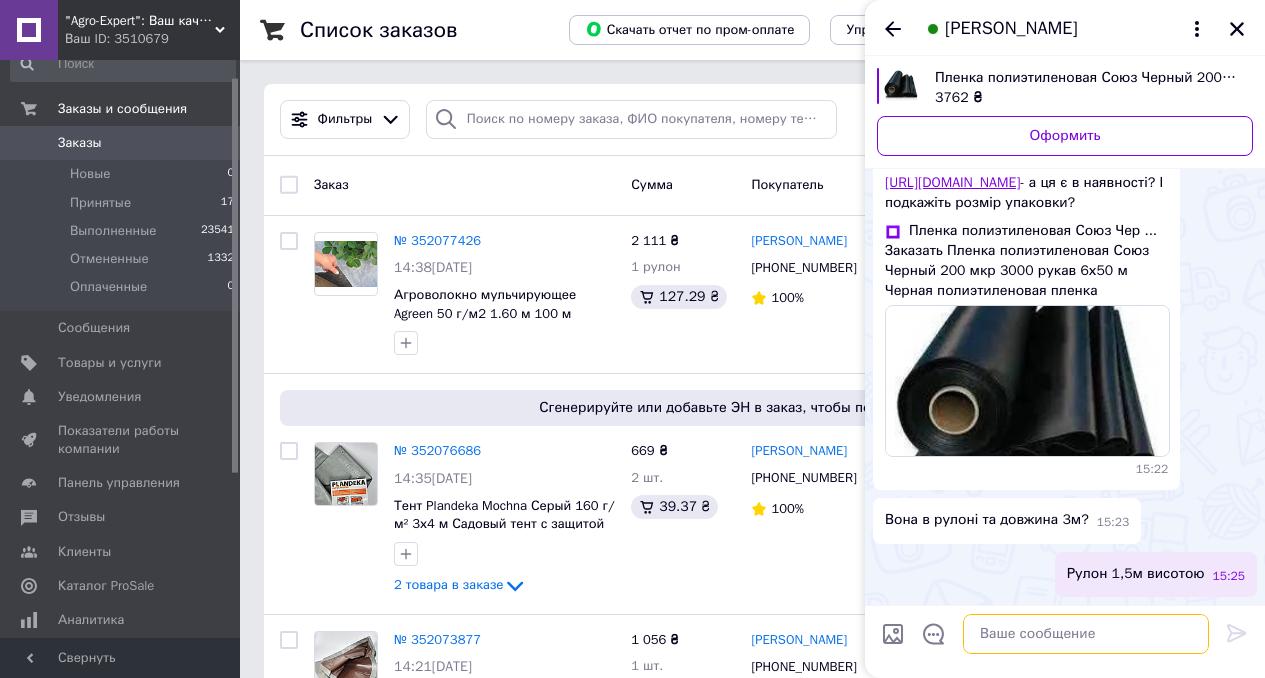click at bounding box center [1086, 634] 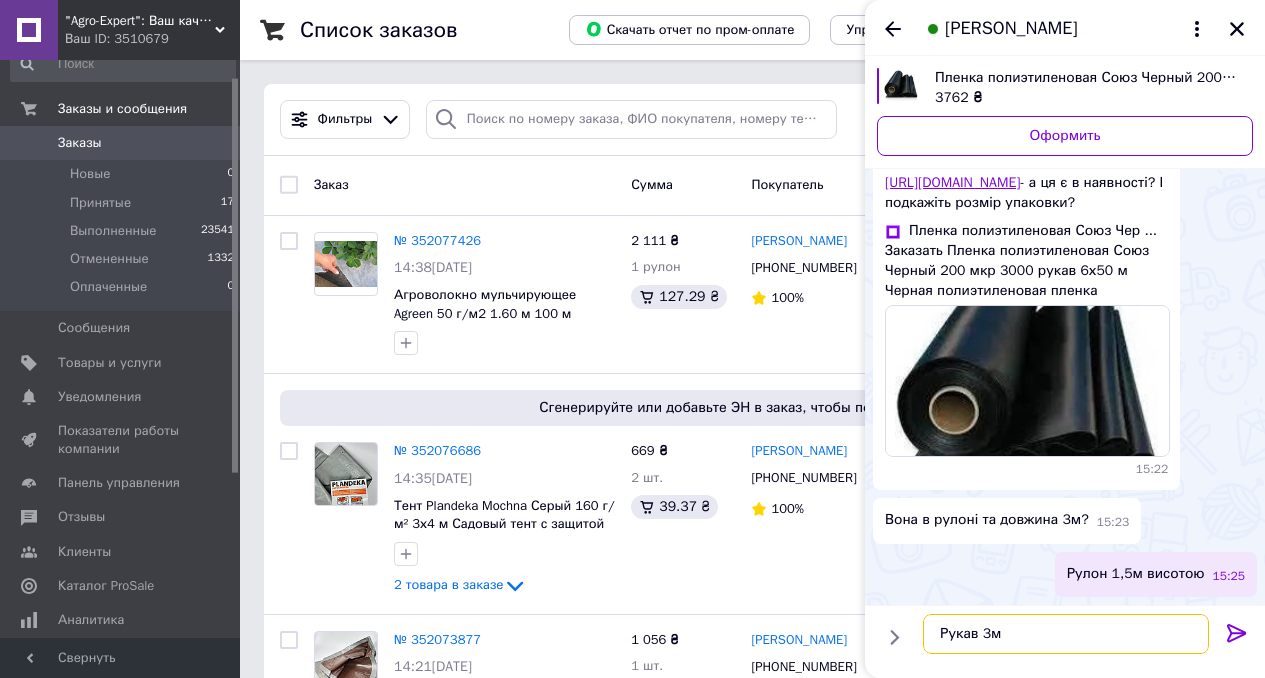 type on "Рукав 3м." 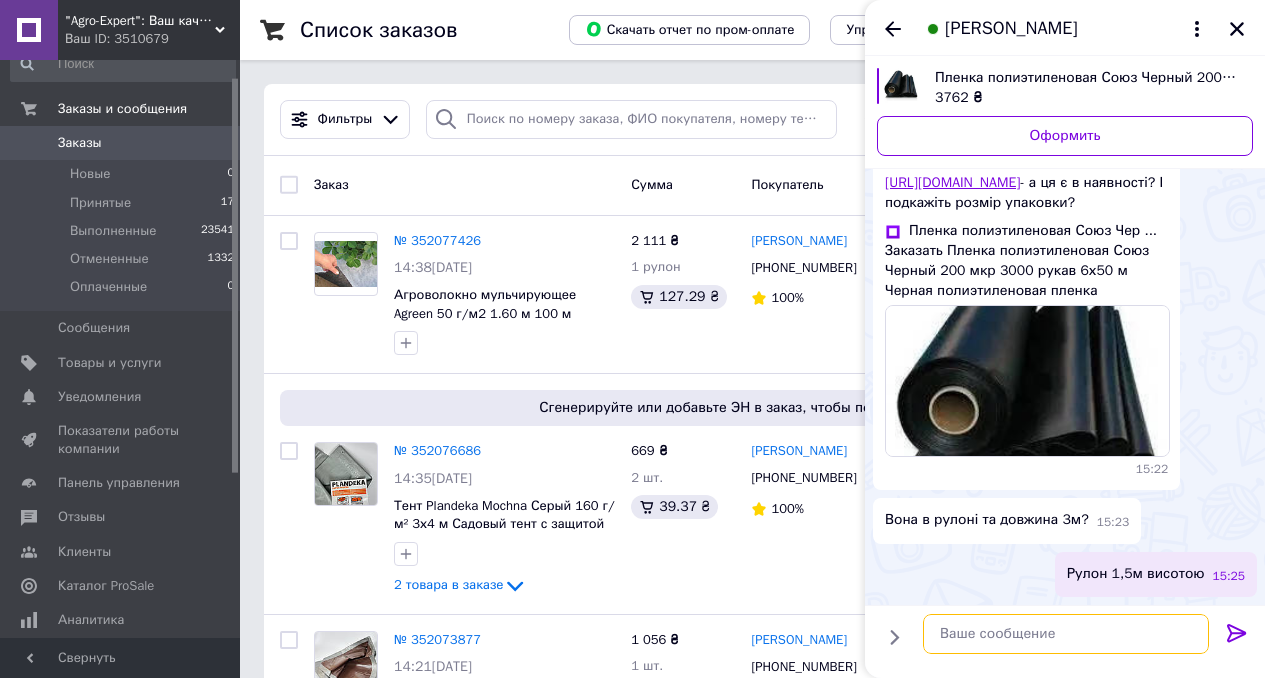 scroll, scrollTop: 712, scrollLeft: 0, axis: vertical 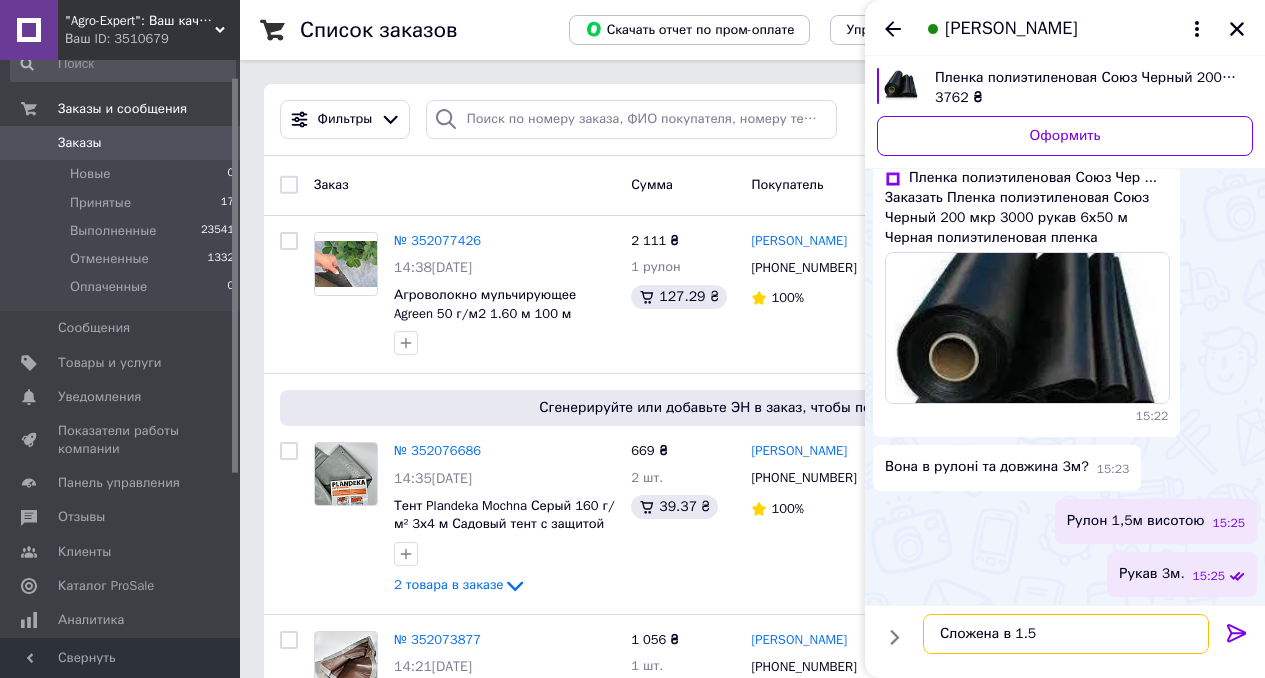 type on "Сложена в 1.50" 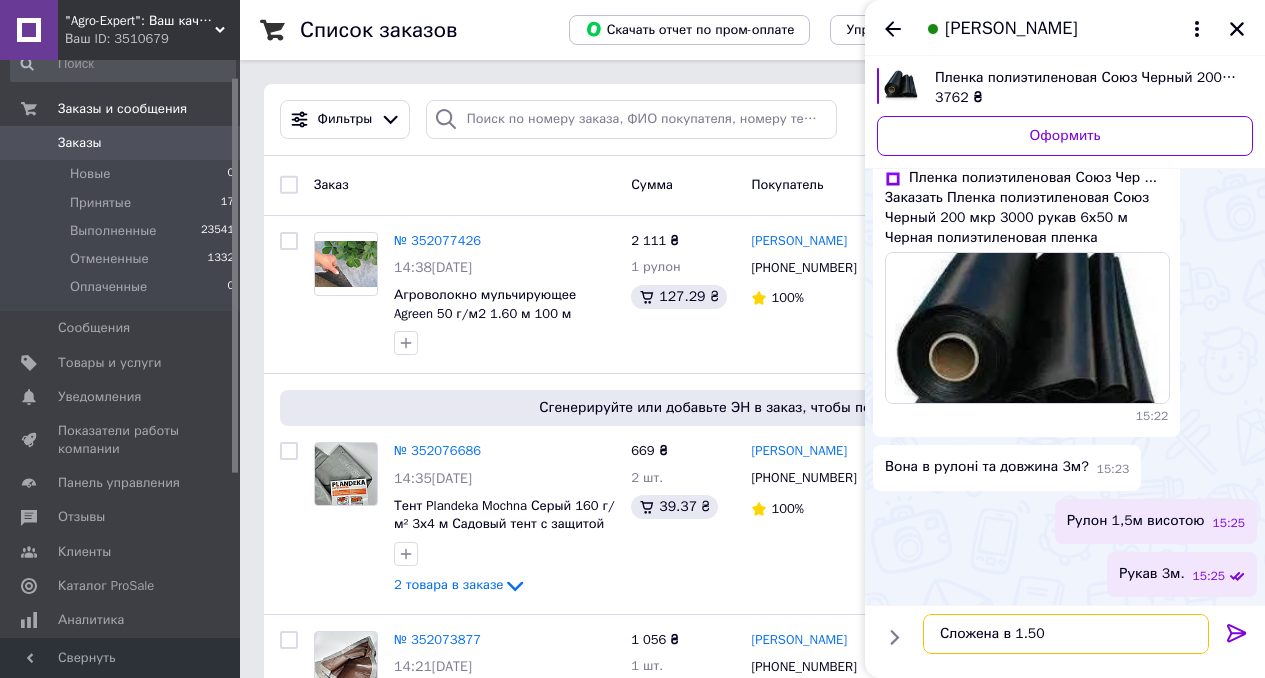type 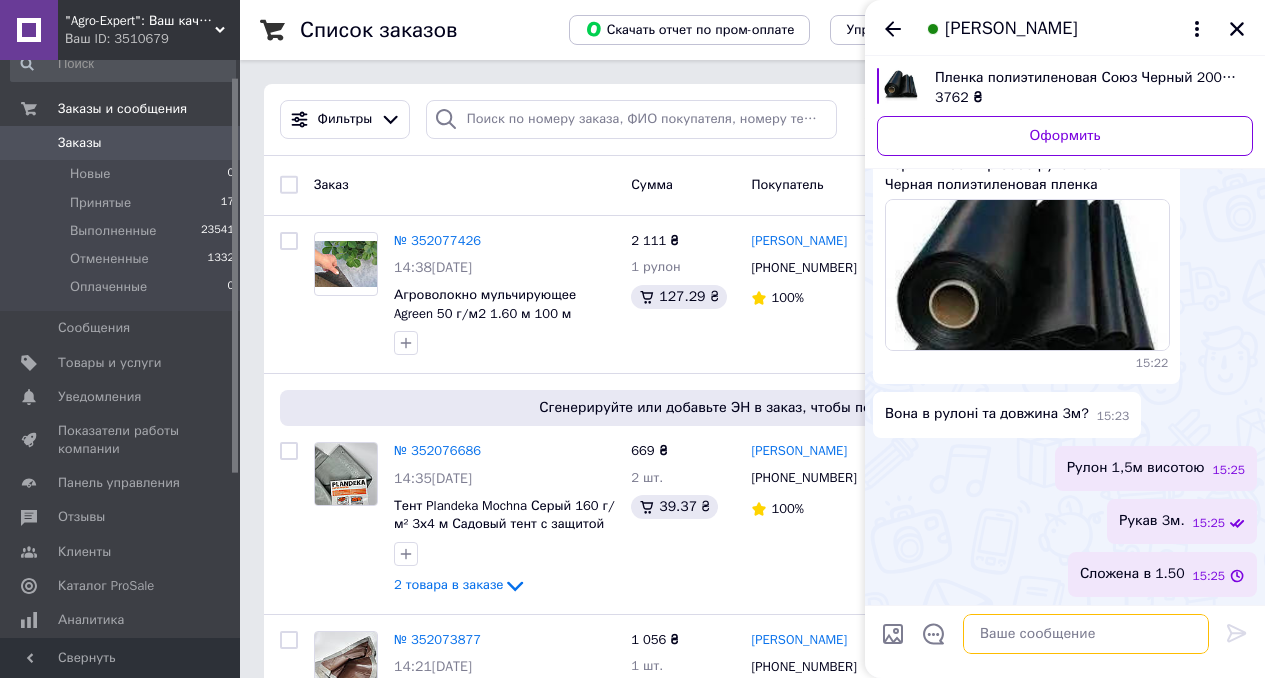 scroll, scrollTop: 765, scrollLeft: 0, axis: vertical 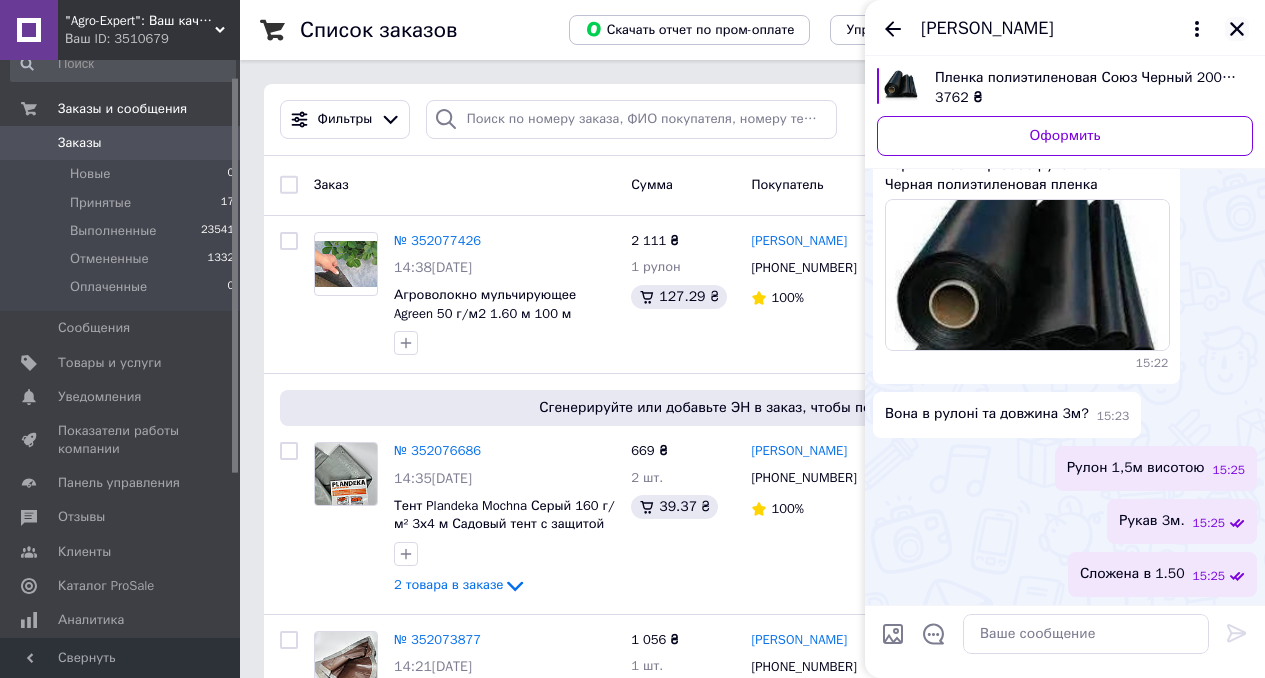 click 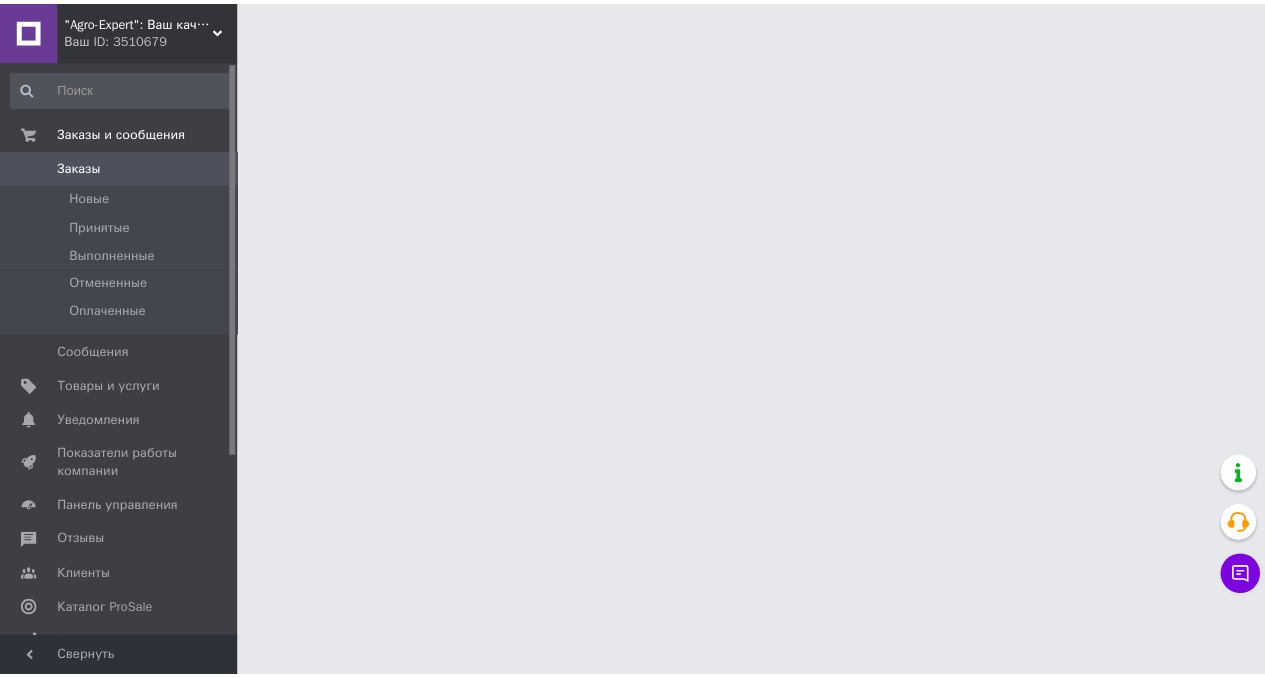 scroll, scrollTop: 0, scrollLeft: 0, axis: both 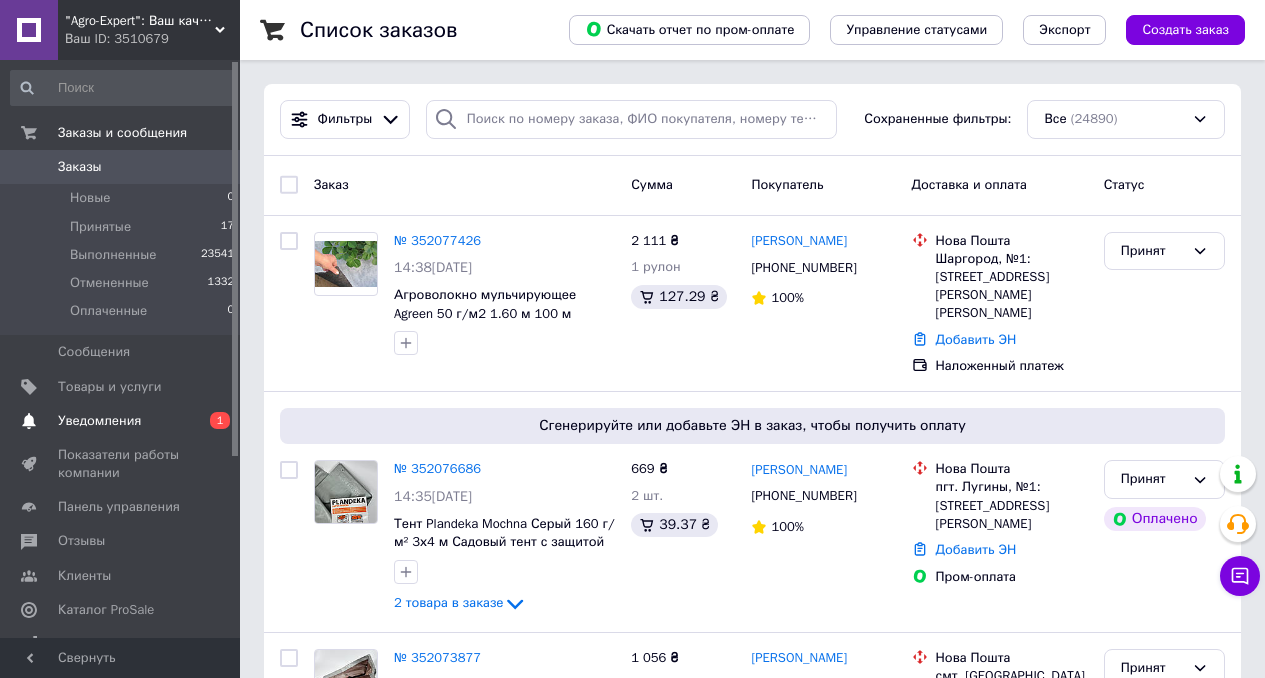click on "Уведомления 0 1" at bounding box center (123, 421) 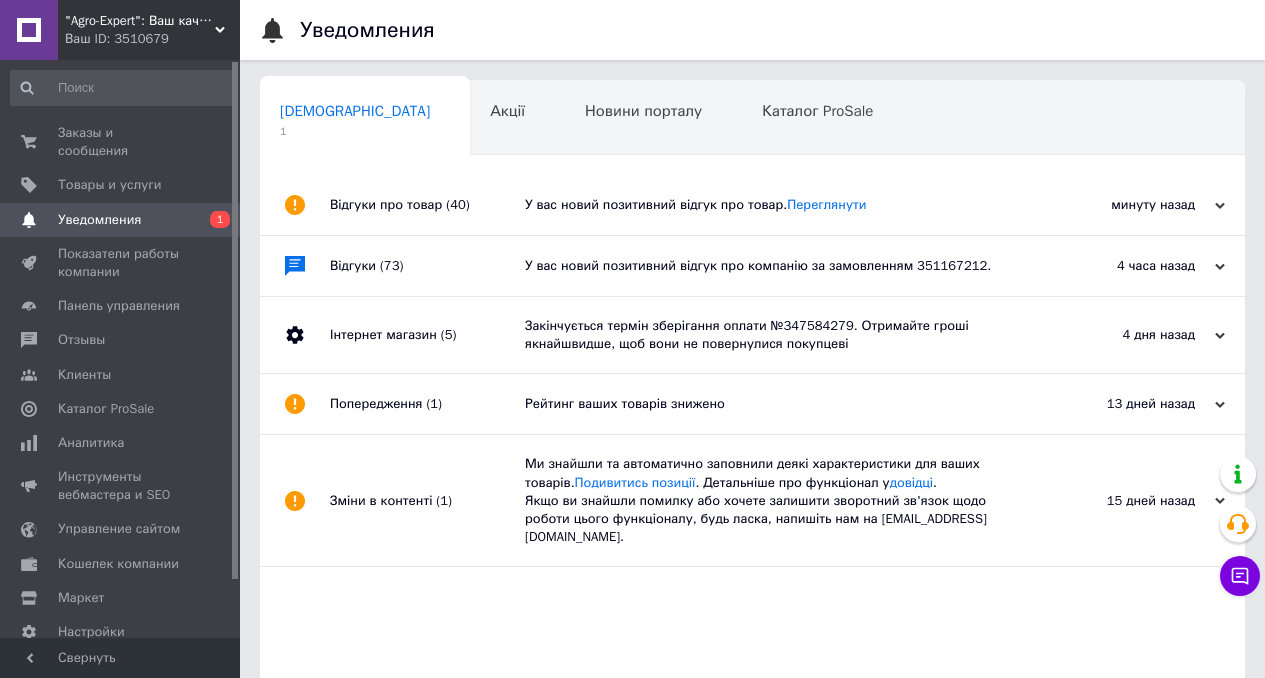 click on "У вас новий позитивний відгук про товар.  Переглянути" at bounding box center [775, 205] 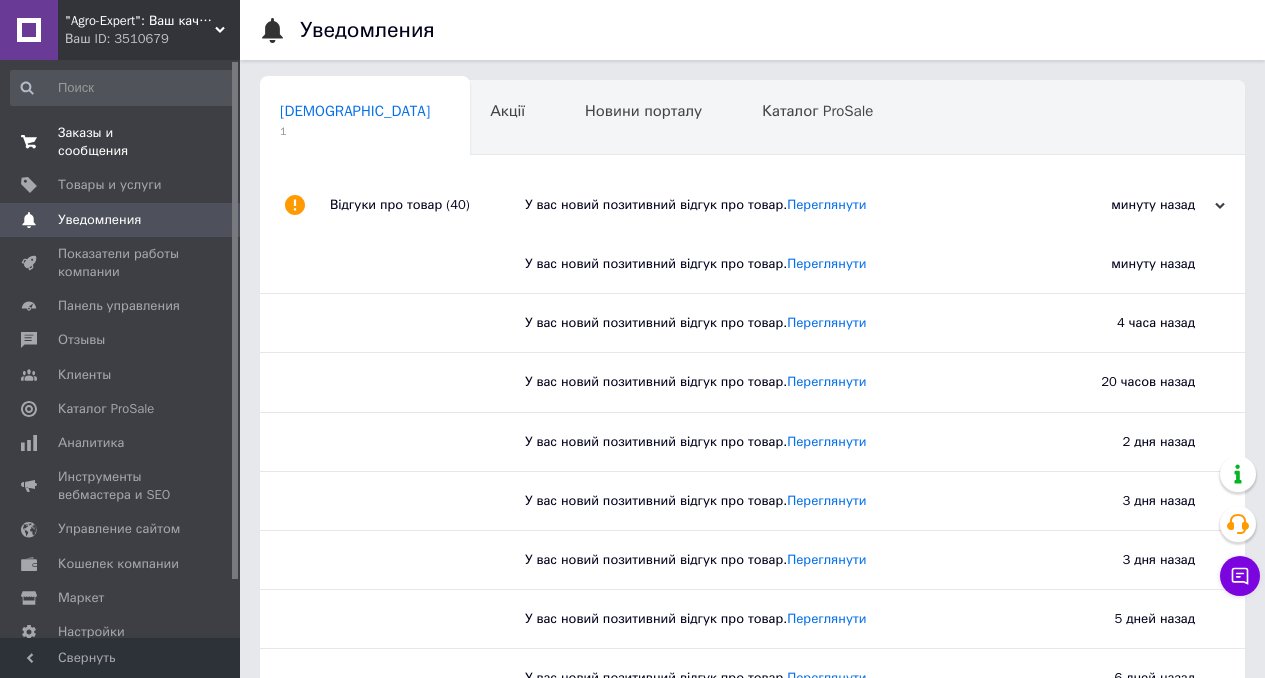 click on "Заказы и сообщения" at bounding box center [121, 142] 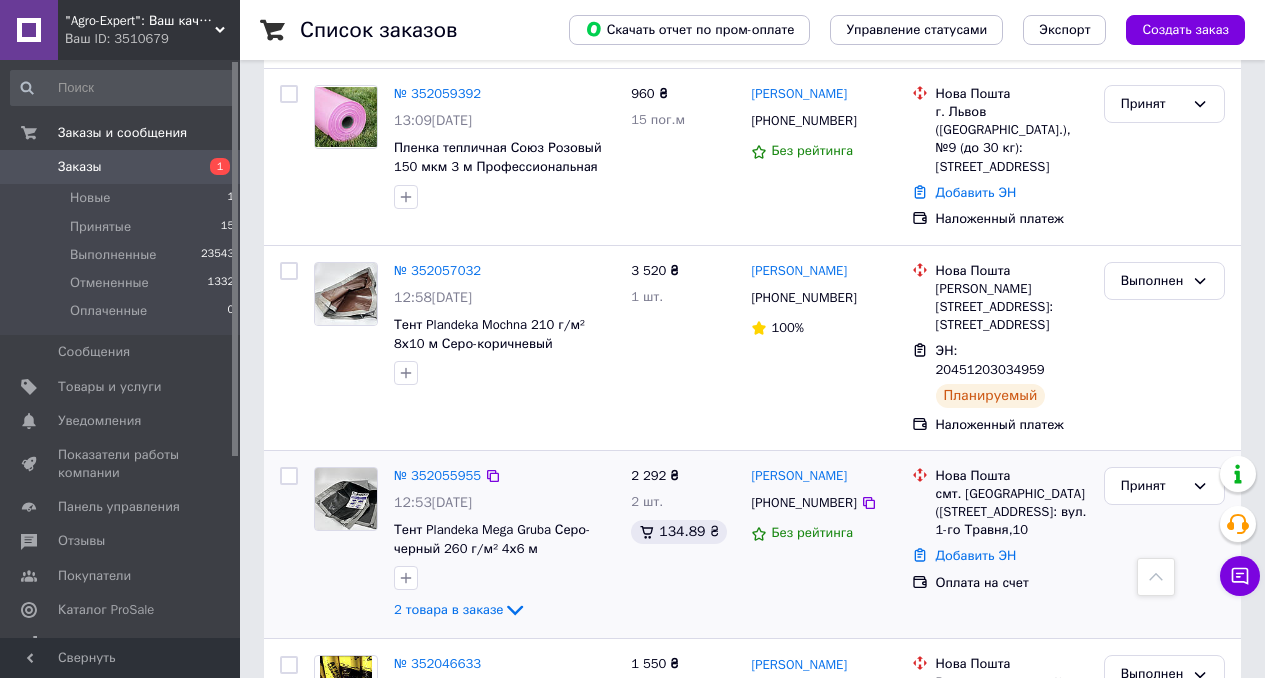 scroll, scrollTop: 1339, scrollLeft: 0, axis: vertical 